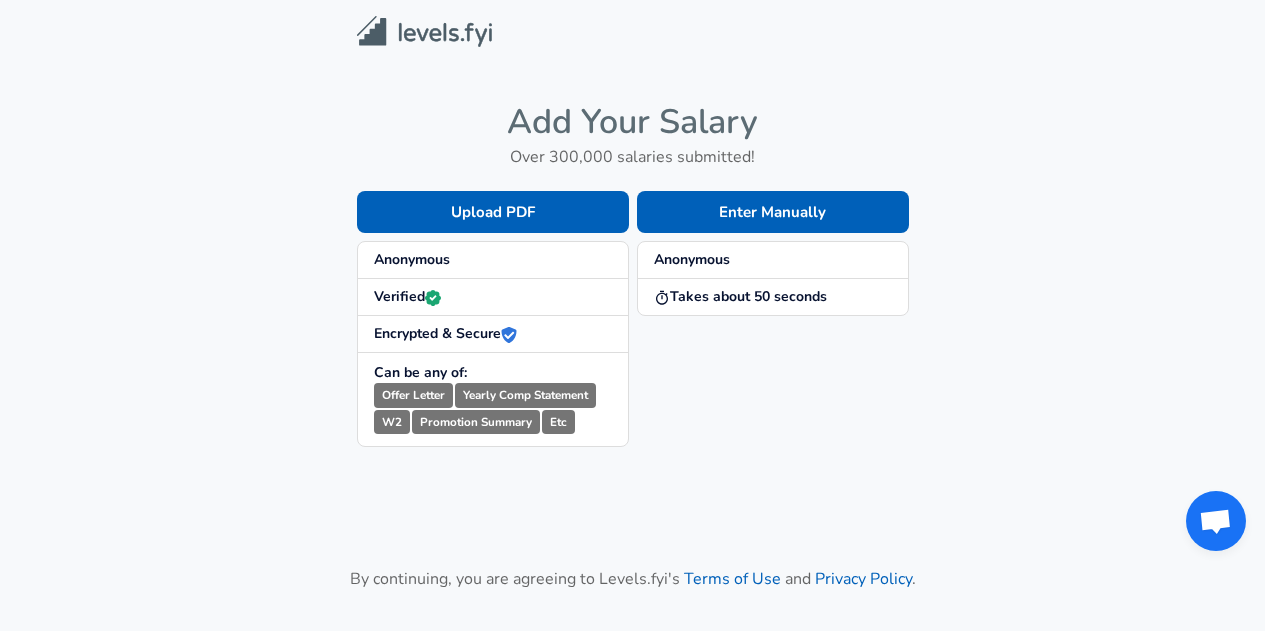 scroll, scrollTop: 0, scrollLeft: 0, axis: both 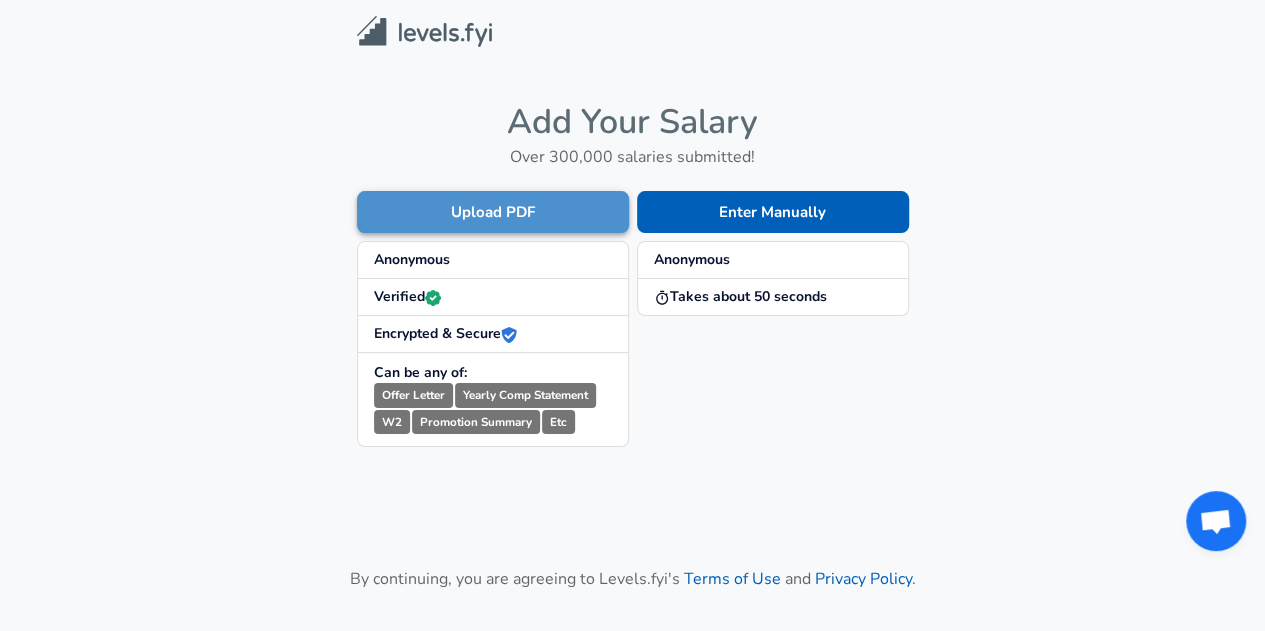 click on "Upload PDF" at bounding box center [493, 212] 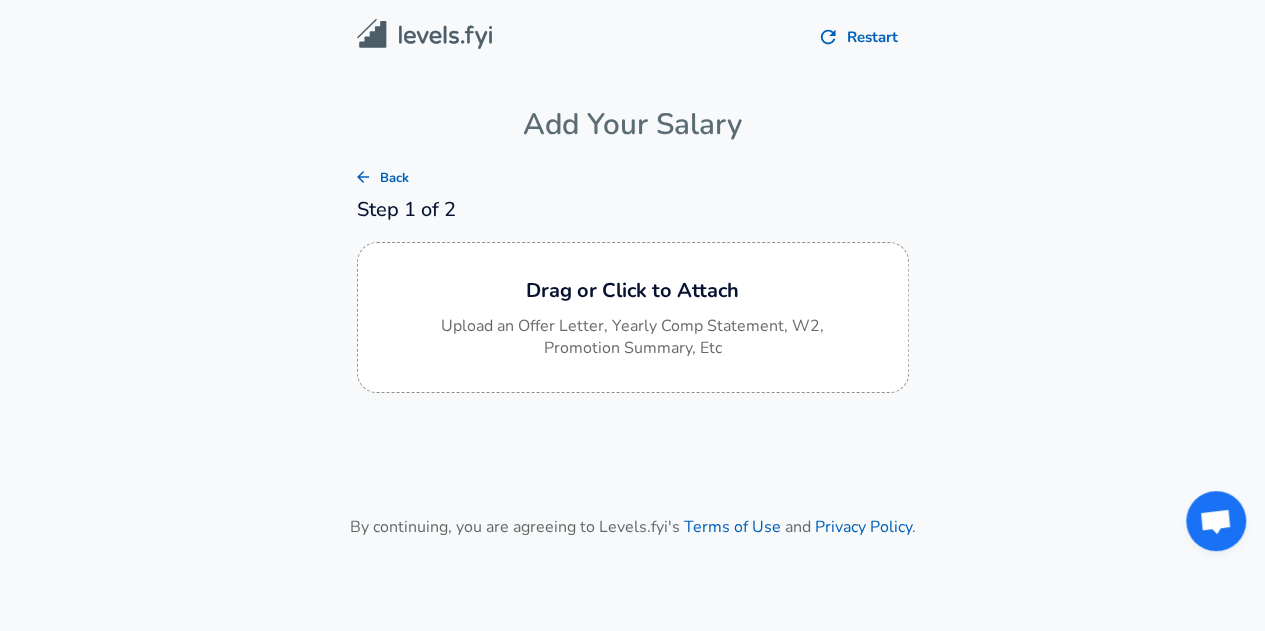 click on "Back Step 1 of 2 Drag or Click to Attach Upload an Offer Letter, Yearly Comp Statement, W2, Promotion Summary, Etc" at bounding box center (633, 279) 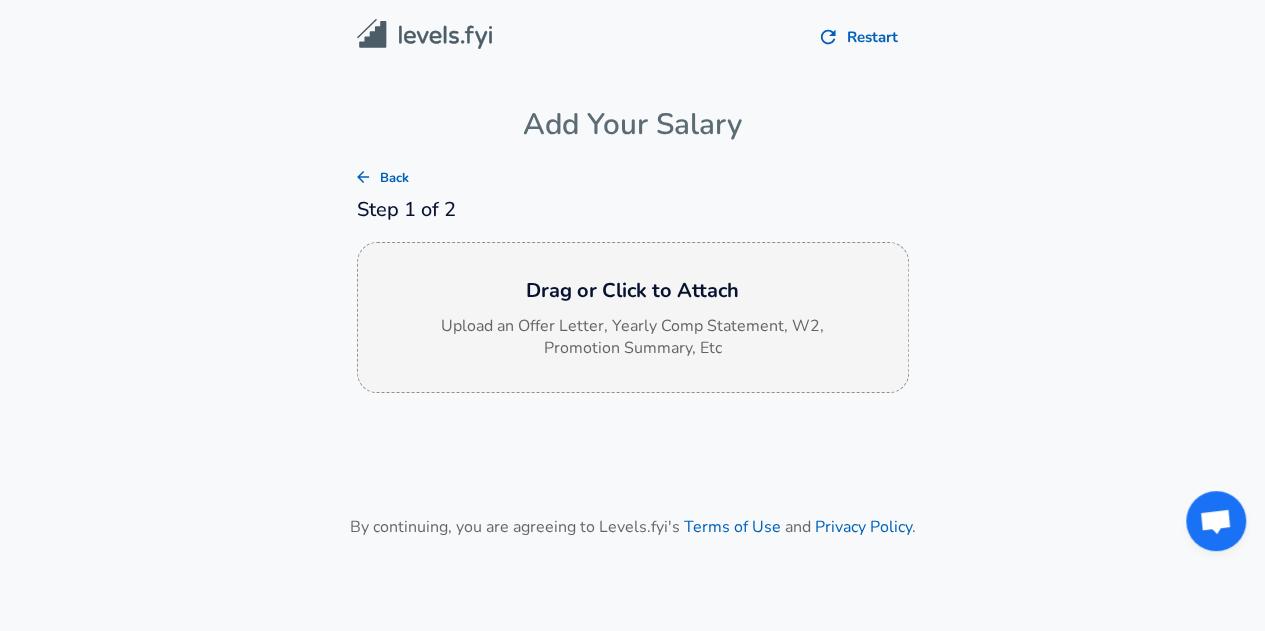 click on "Upload an Offer Letter, Yearly Comp Statement, W2, Promotion Summary, Etc" at bounding box center [633, 338] 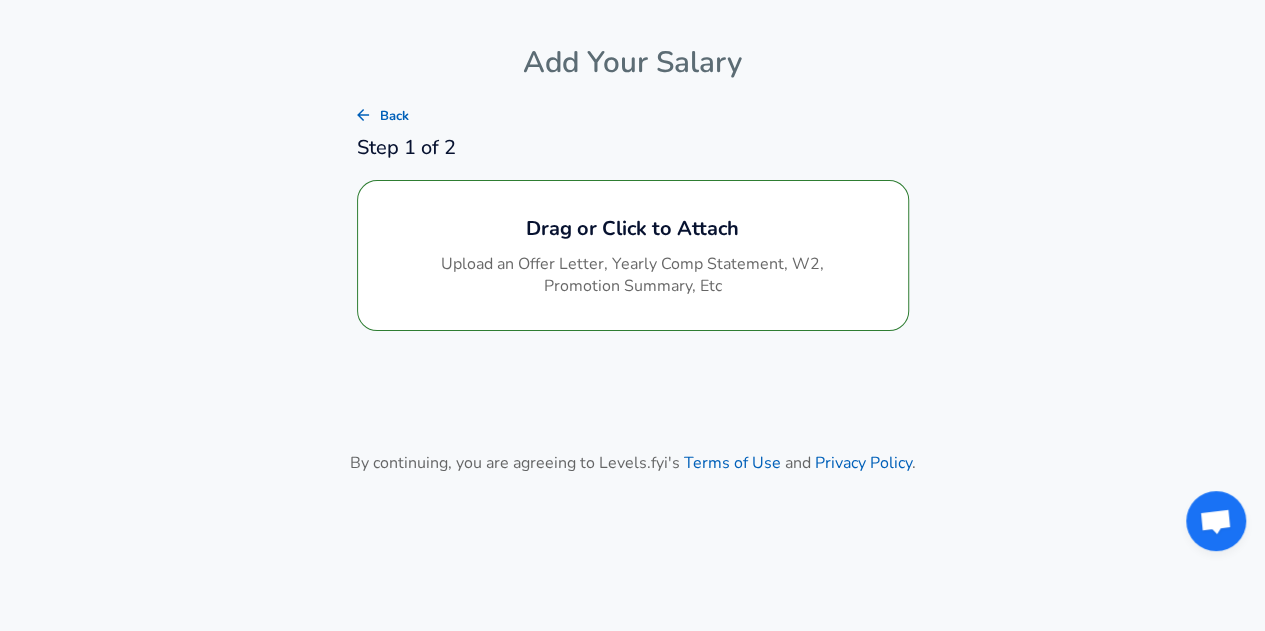 scroll, scrollTop: 173, scrollLeft: 0, axis: vertical 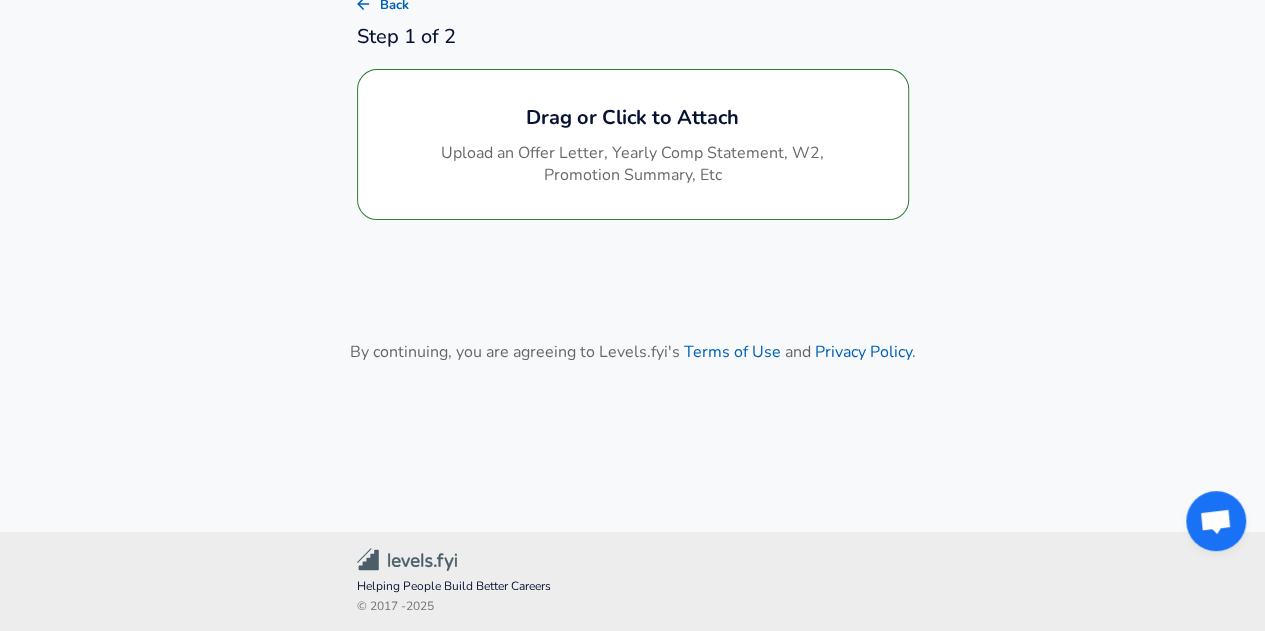 click on "Restart Add Your Salary Back Step 1 of 2 Drag or Click to Attach Upload an Offer Letter, Yearly Comp Statement, W2, Promotion Summary, Etc By continuing, you are agreeing to Levels.fyi's   Terms of Use   and   Privacy Policy ." at bounding box center (632, 155) 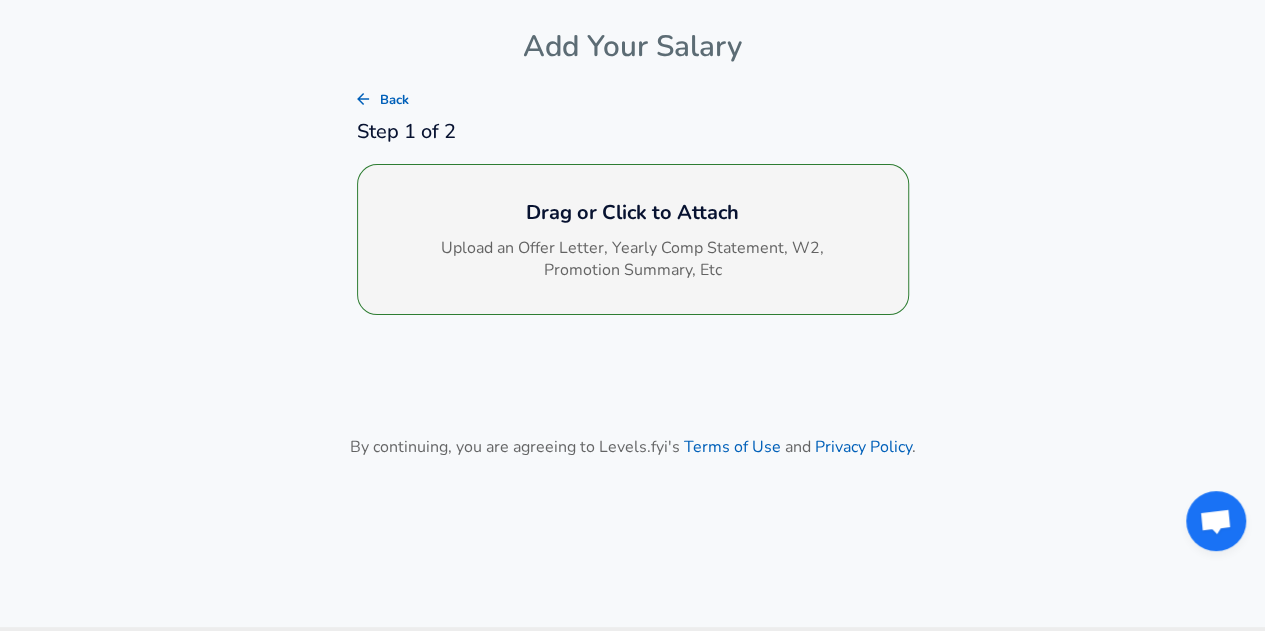scroll, scrollTop: 0, scrollLeft: 0, axis: both 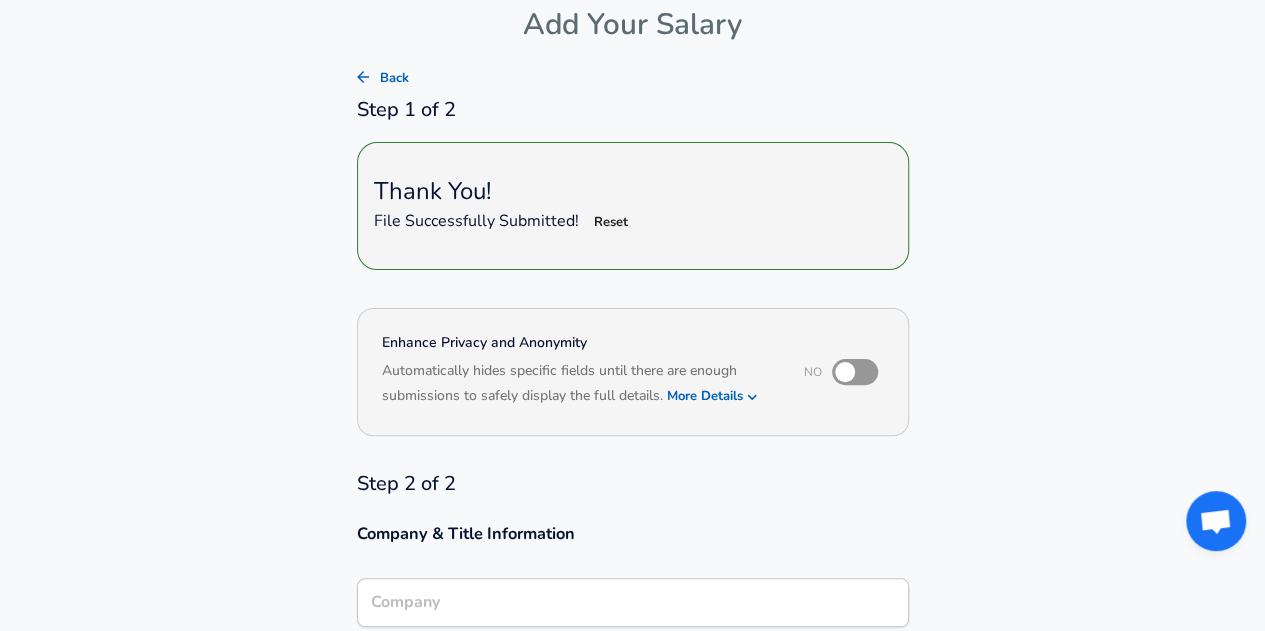 click at bounding box center [845, 372] 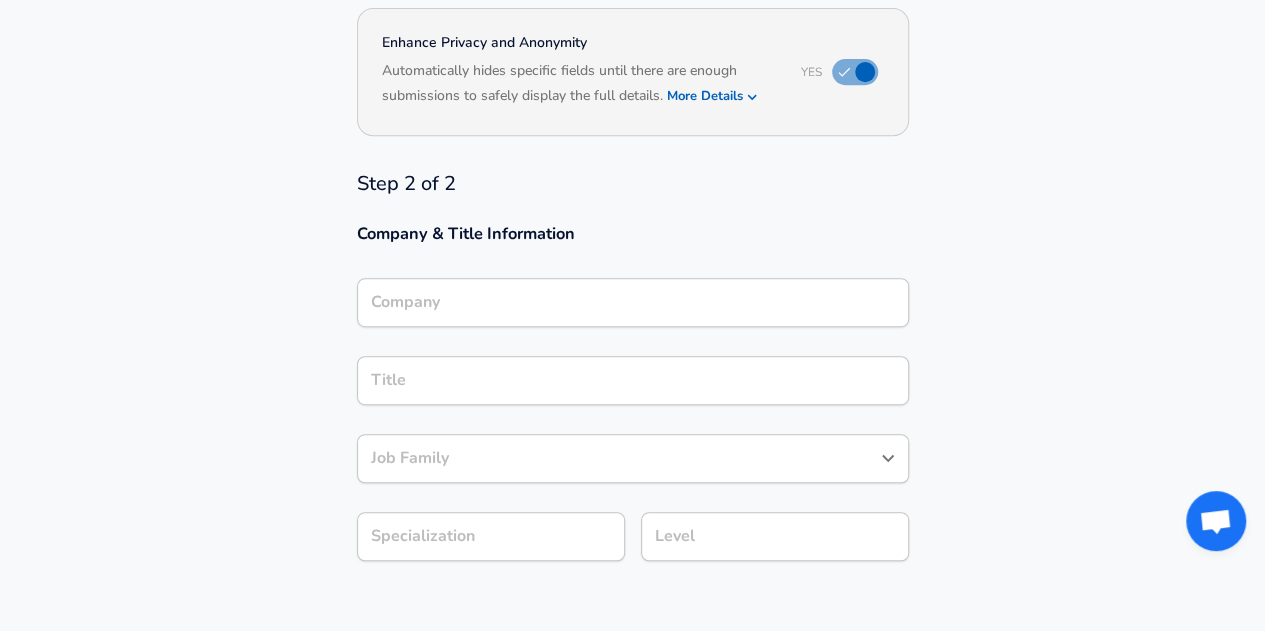 click on "Company" at bounding box center (633, 302) 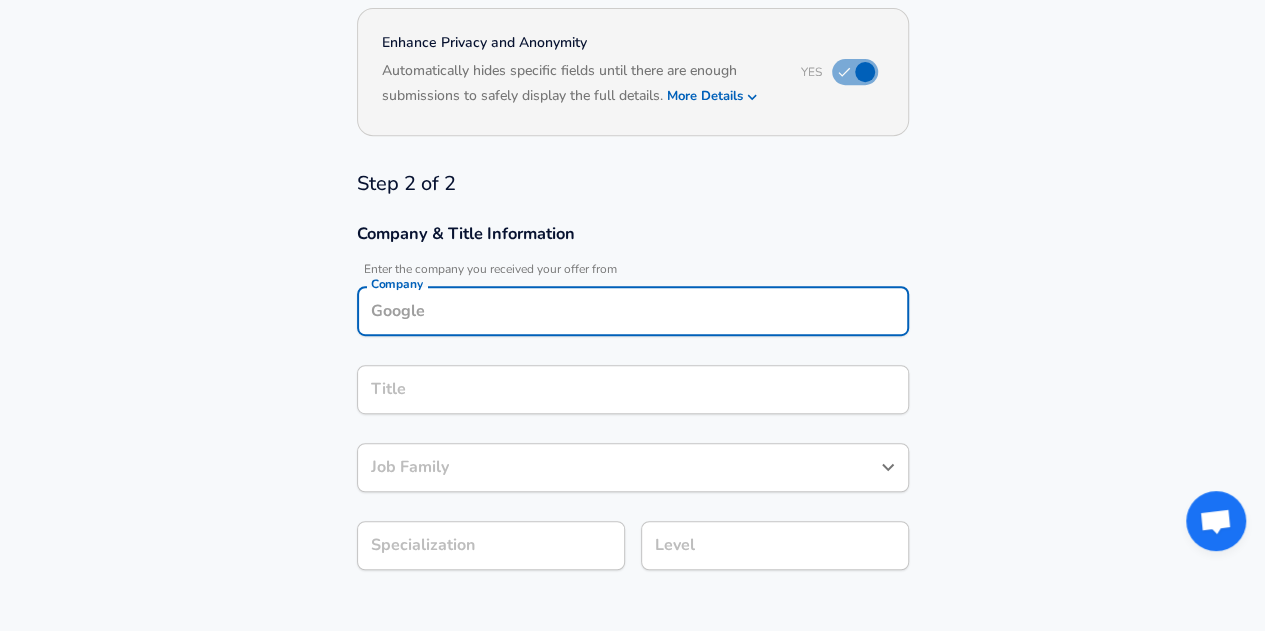 scroll, scrollTop: 420, scrollLeft: 0, axis: vertical 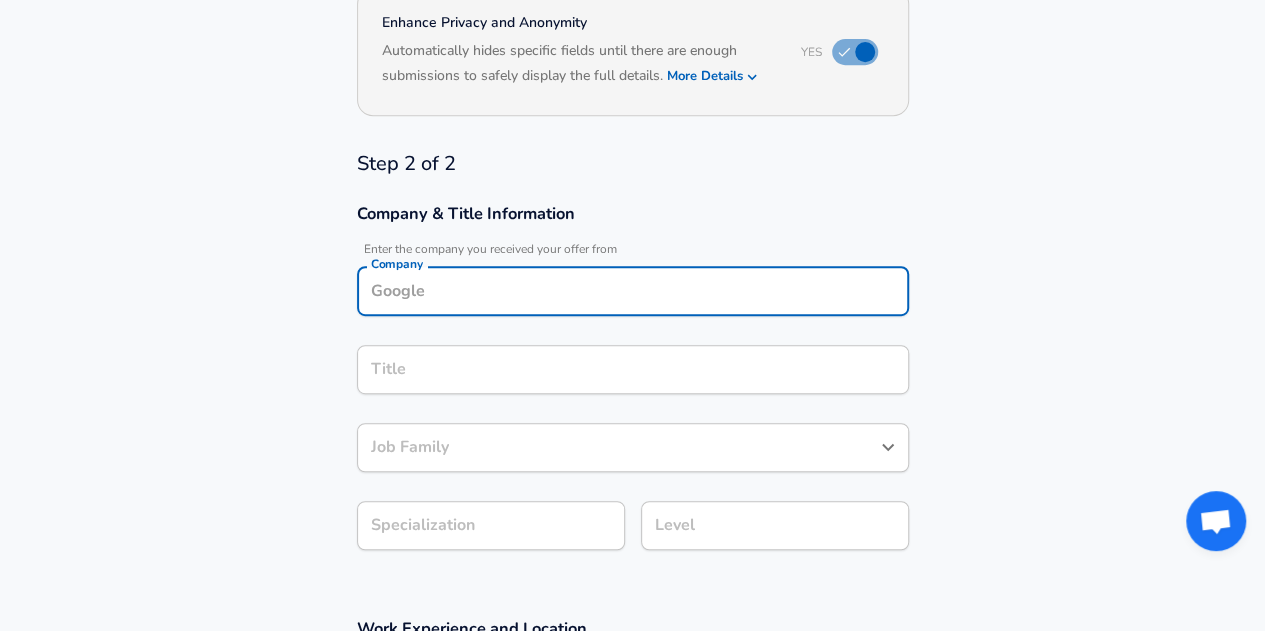 type on "[COMPANY] Corporation" 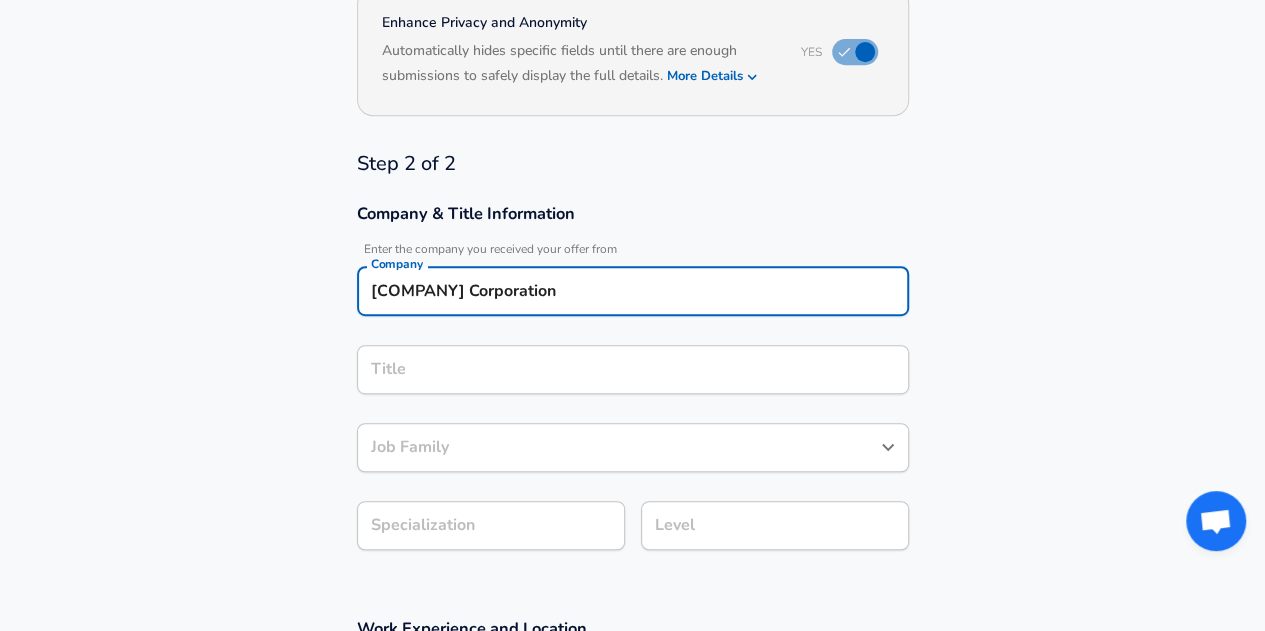 type 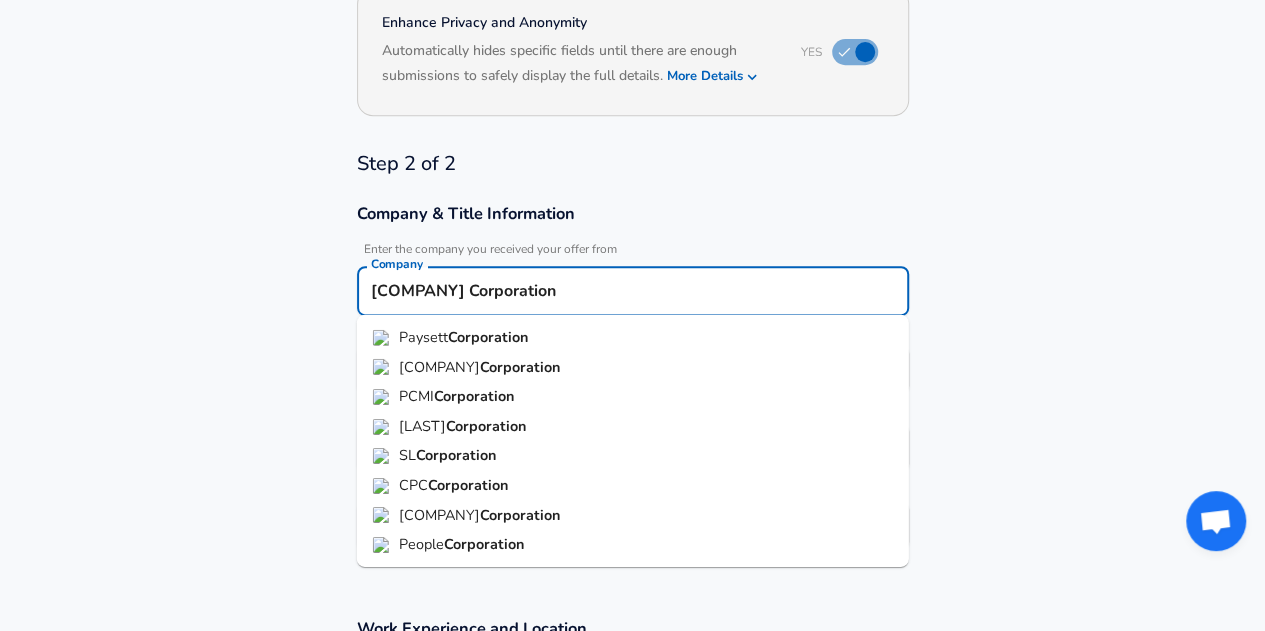 click on "[COMPANY] Corporation" at bounding box center [633, 367] 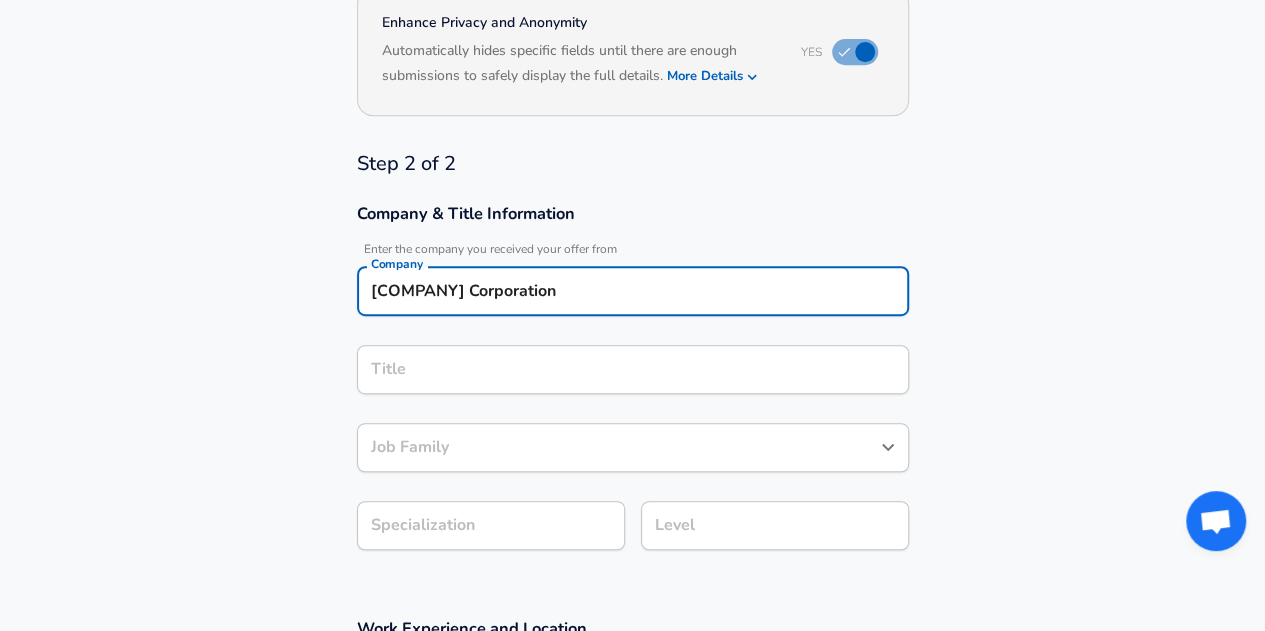 click on "[COMPANY] Corporation" at bounding box center (633, 291) 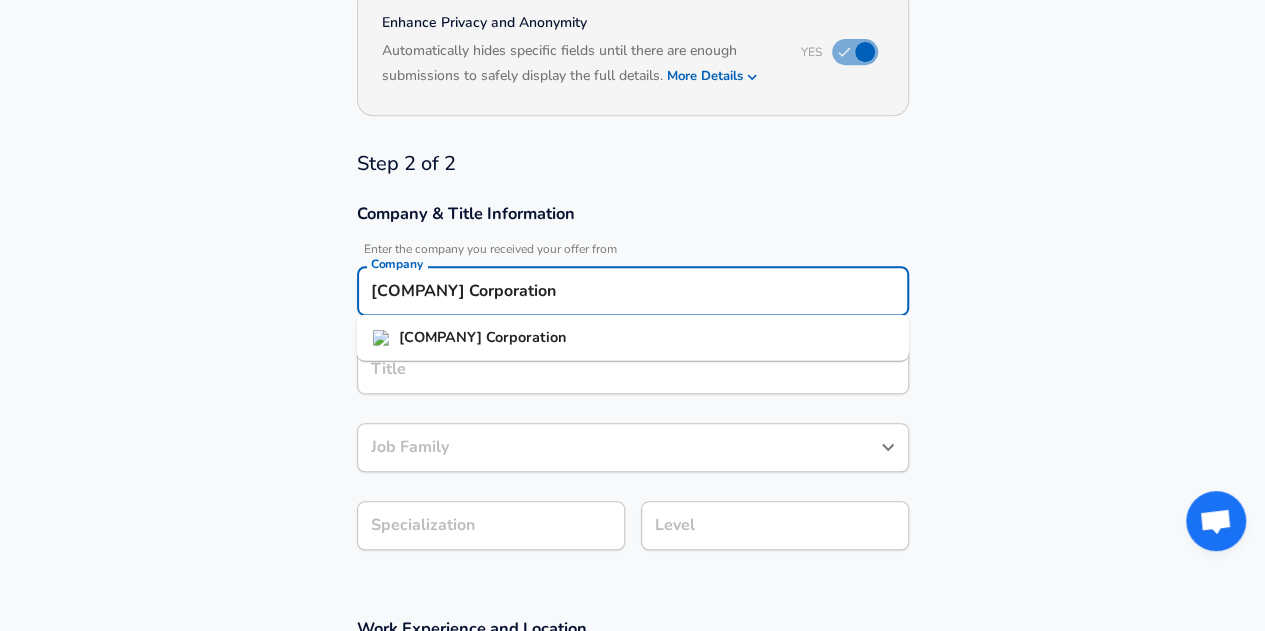 click on "[COMPANY] Corporation" at bounding box center (633, 291) 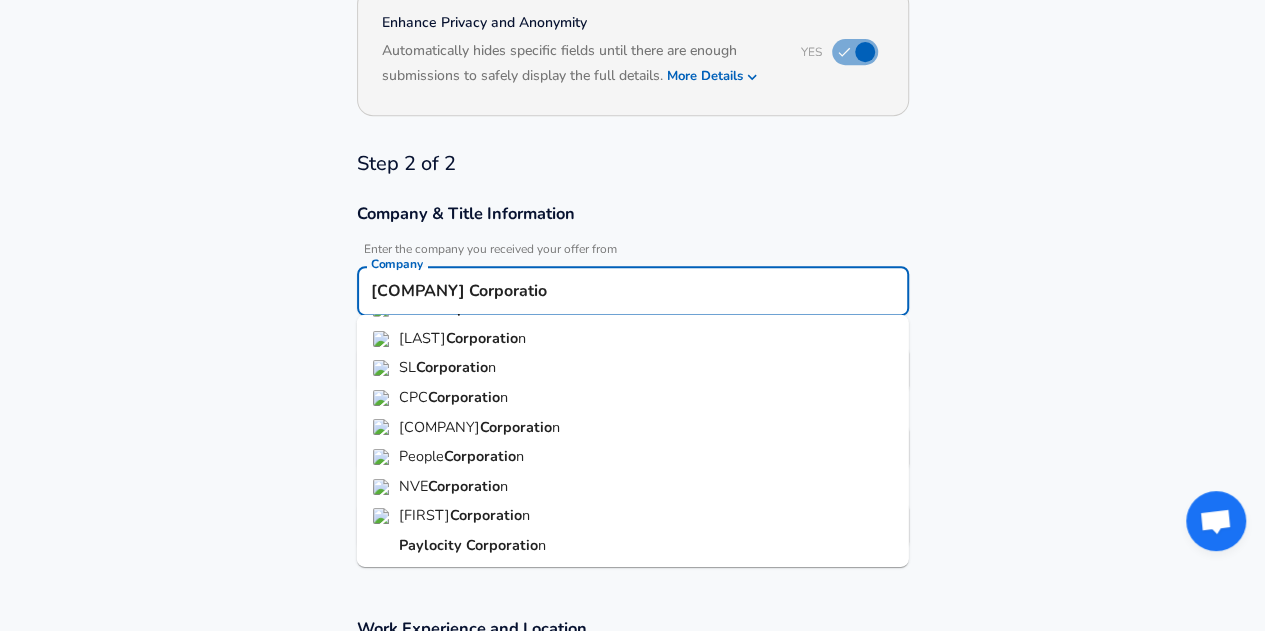 scroll, scrollTop: 0, scrollLeft: 0, axis: both 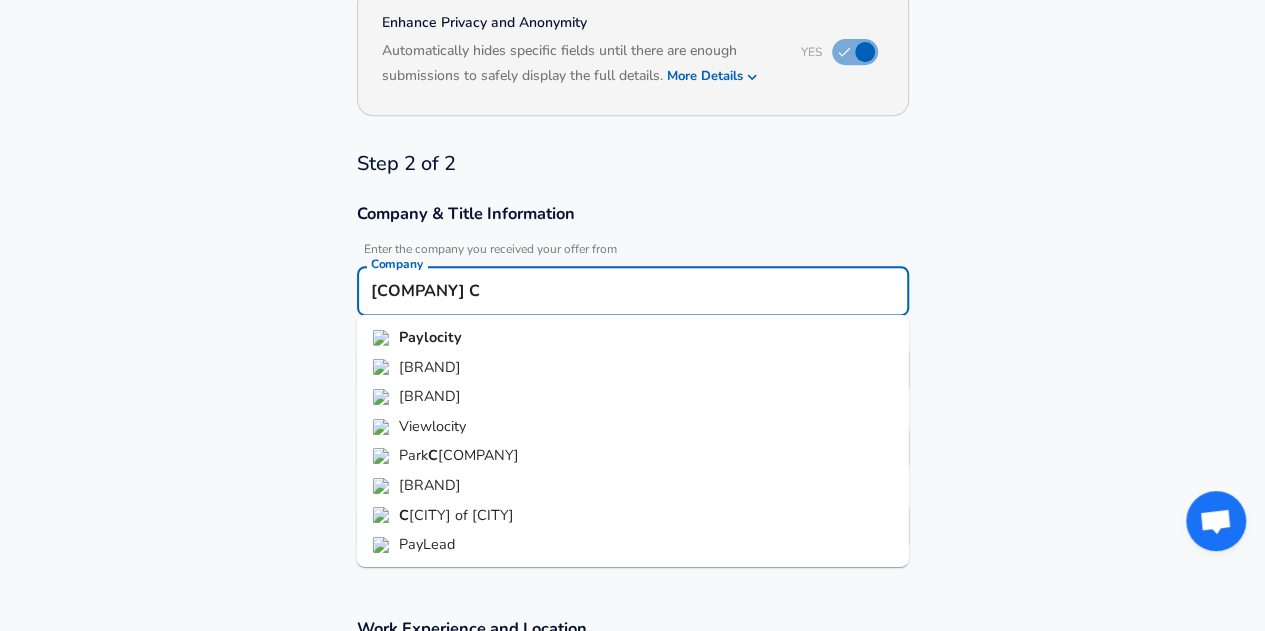 click on "Paylocity" at bounding box center [430, 337] 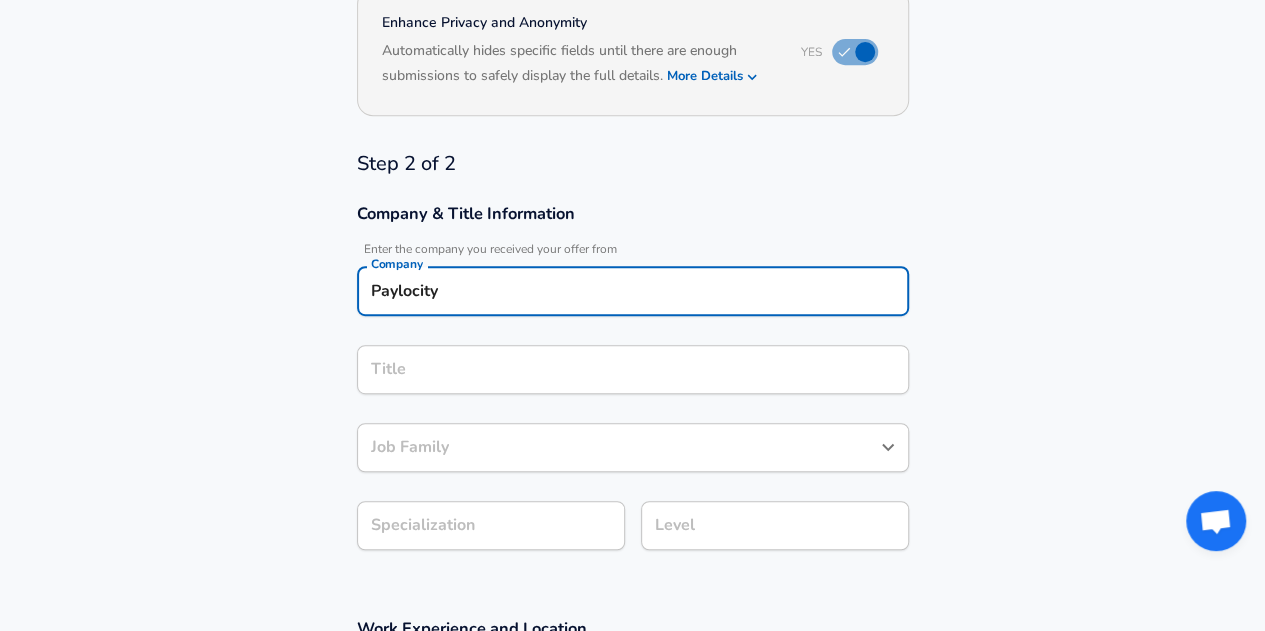 type on "Paylocity" 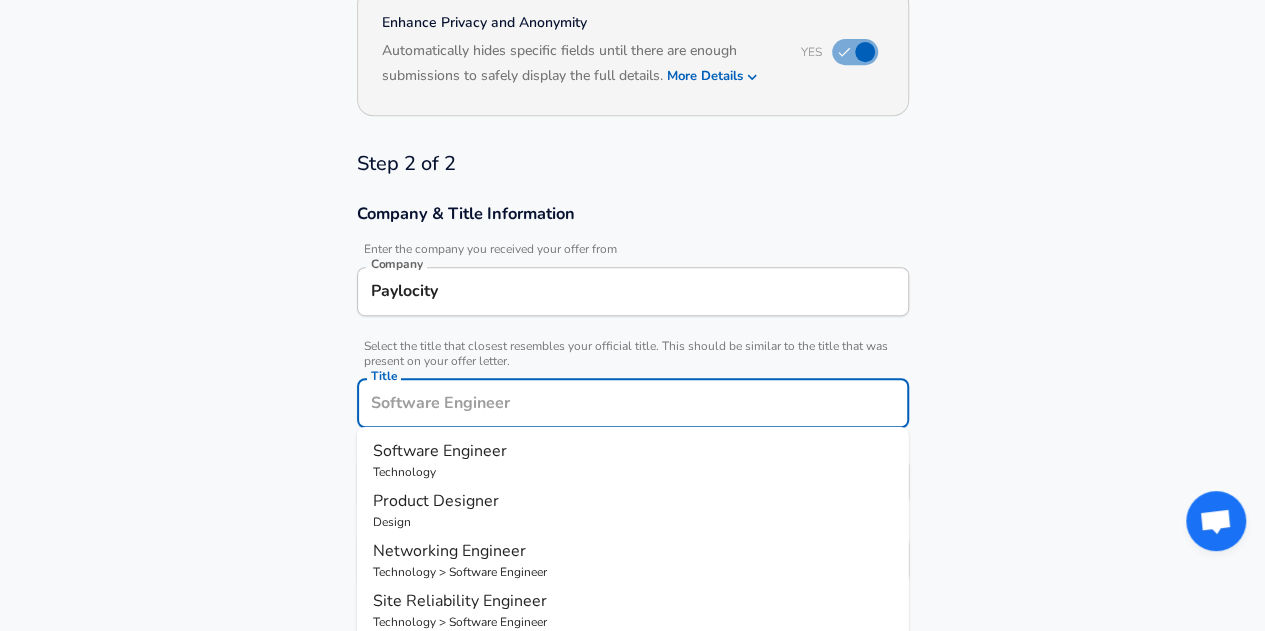 scroll, scrollTop: 460, scrollLeft: 0, axis: vertical 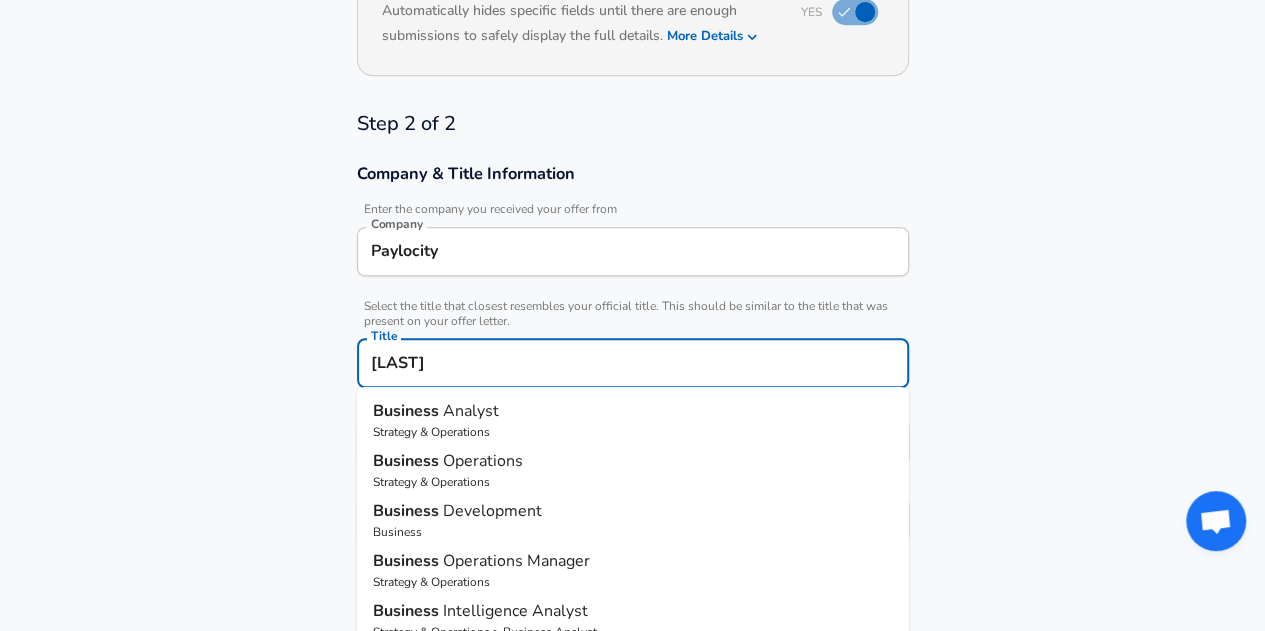 click on "[LAST]" at bounding box center [633, 363] 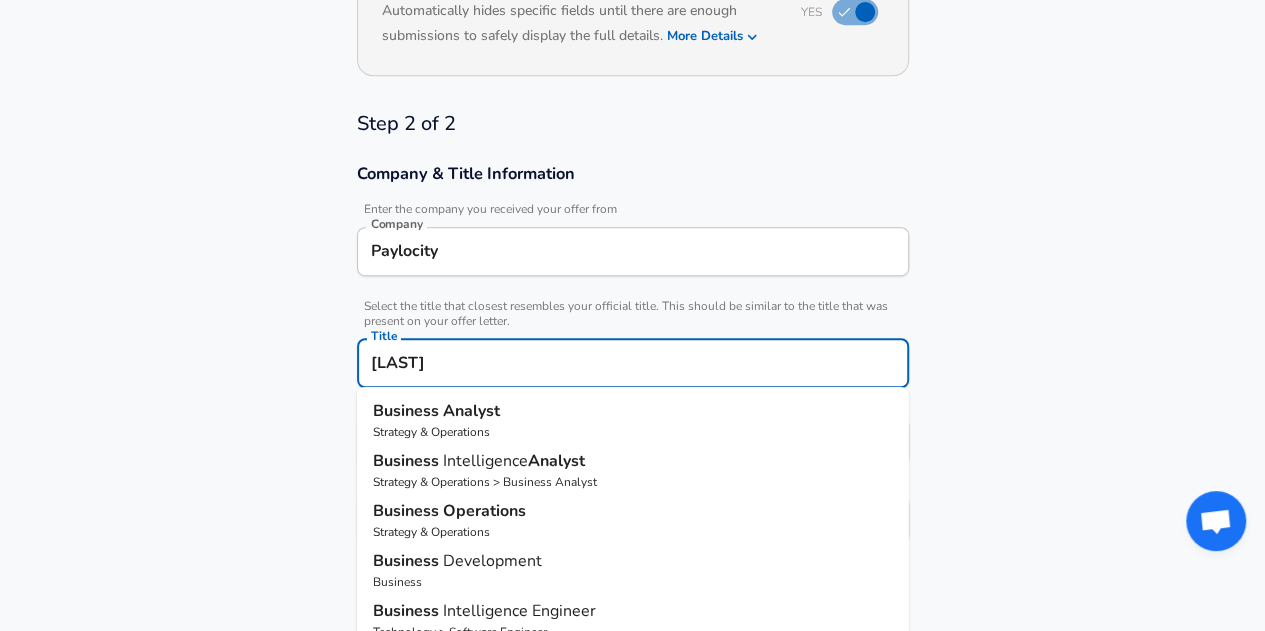 type on "[LAST]" 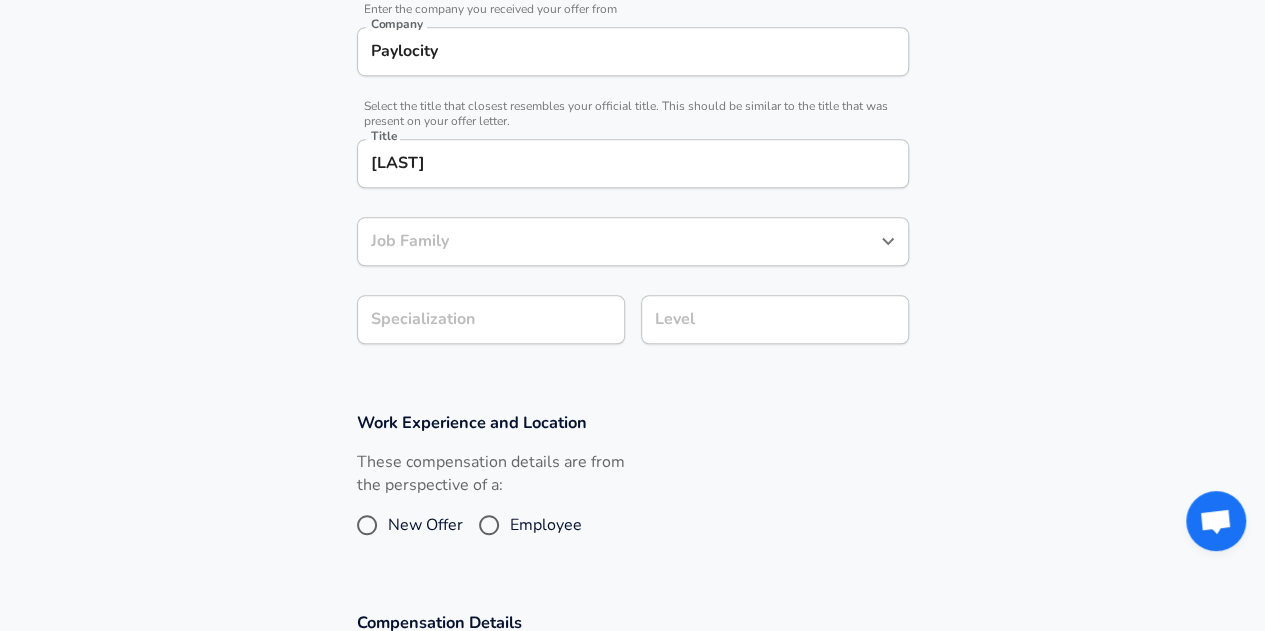 click on "Job Family" at bounding box center (633, 241) 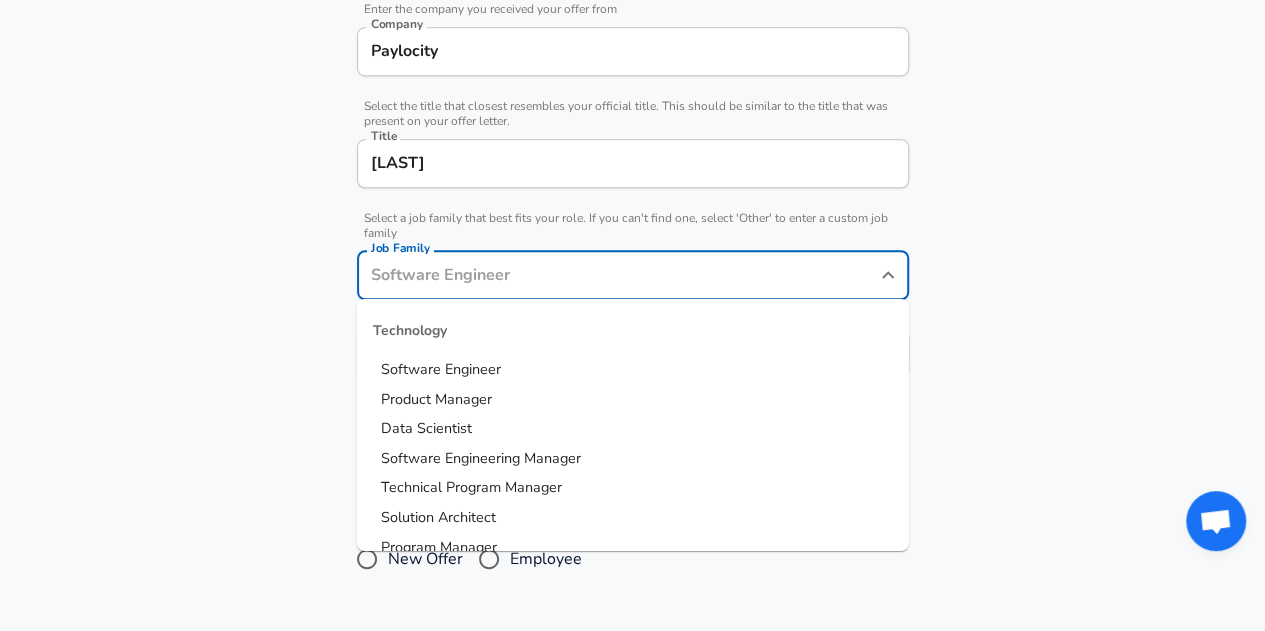 scroll, scrollTop: 700, scrollLeft: 0, axis: vertical 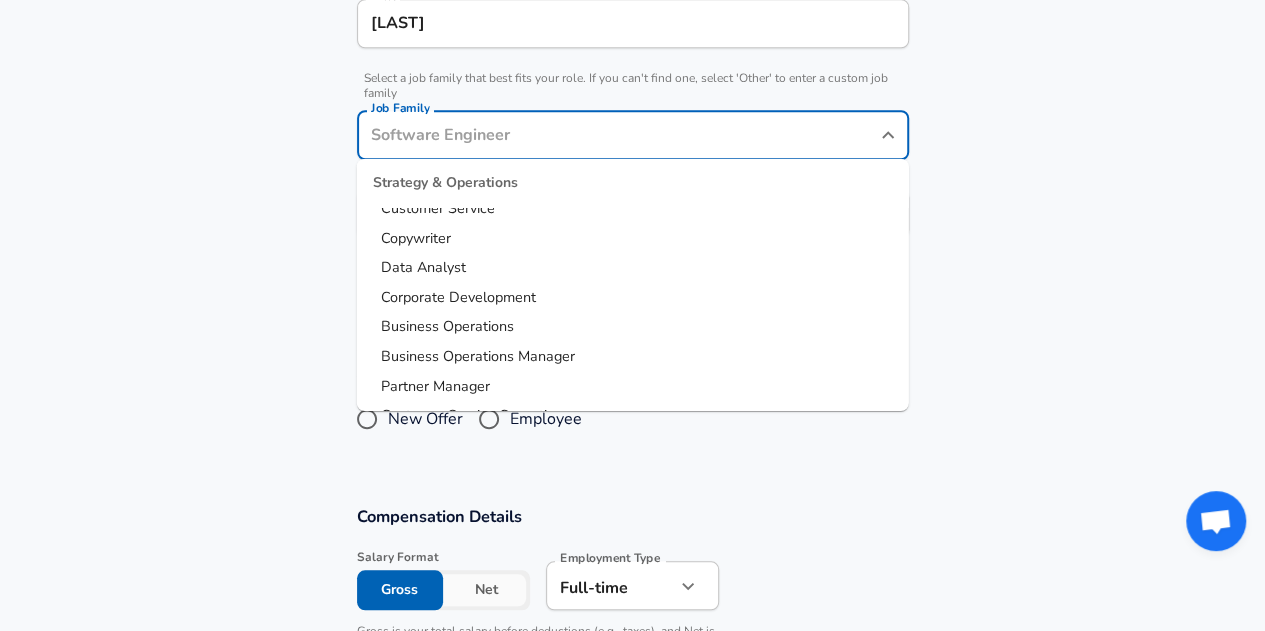 click on "Business Operations" at bounding box center [633, 327] 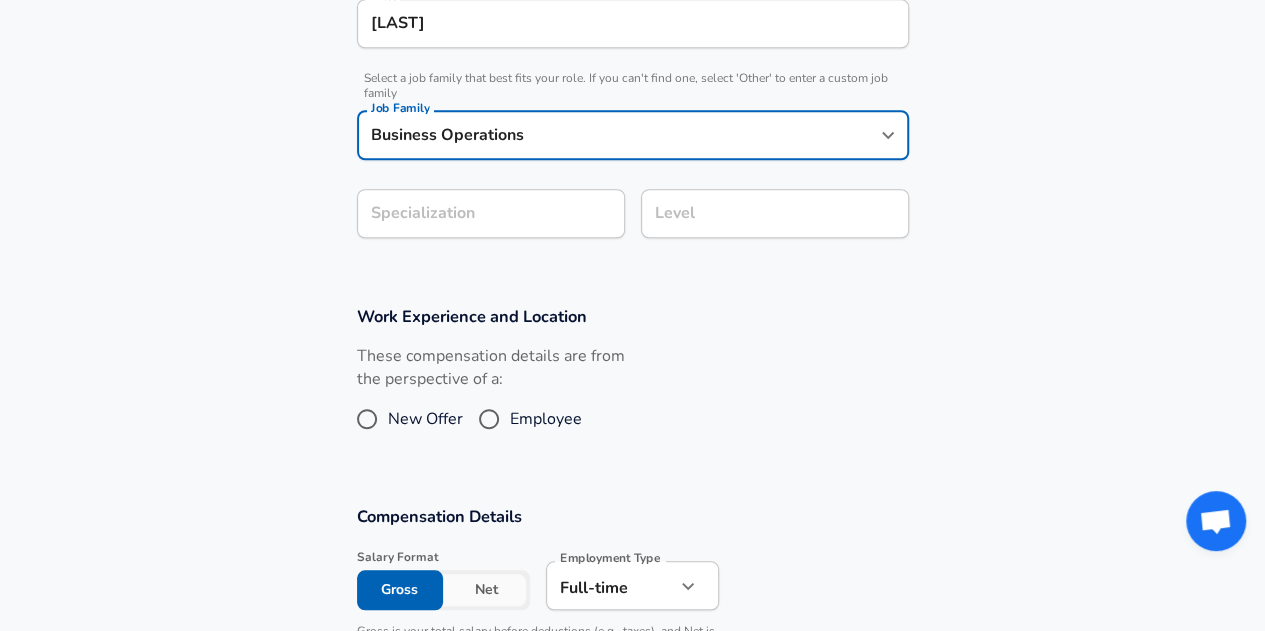 click on "Company & Title Information Enter the company you received your offer from Company [COMPANY] Company Select the title that closest resembles your official title. This should be similar to the title that was present on your offer letter. Title Senior InfoSec Business Planning and Operations Analyst Title Select a job family that best fits your role. If you can't find one, select 'Other' to enter a custom job family Job Family Business Operations Job Family Specialization Specialization Level Level" at bounding box center [632, 41] 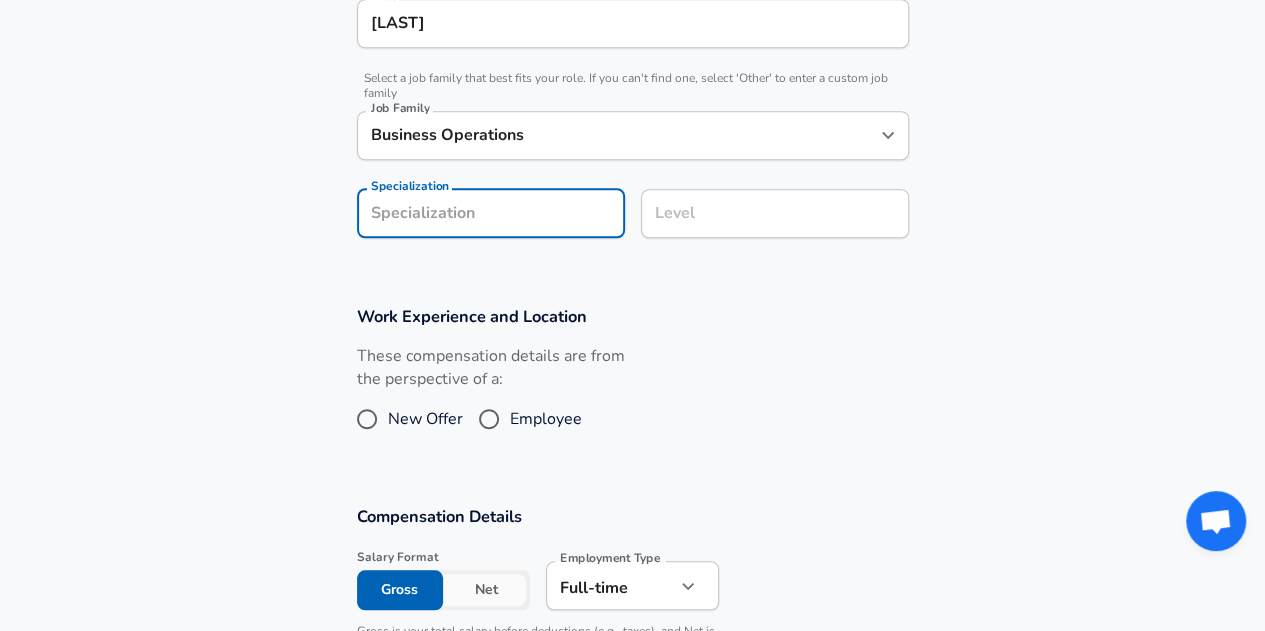 scroll, scrollTop: 860, scrollLeft: 0, axis: vertical 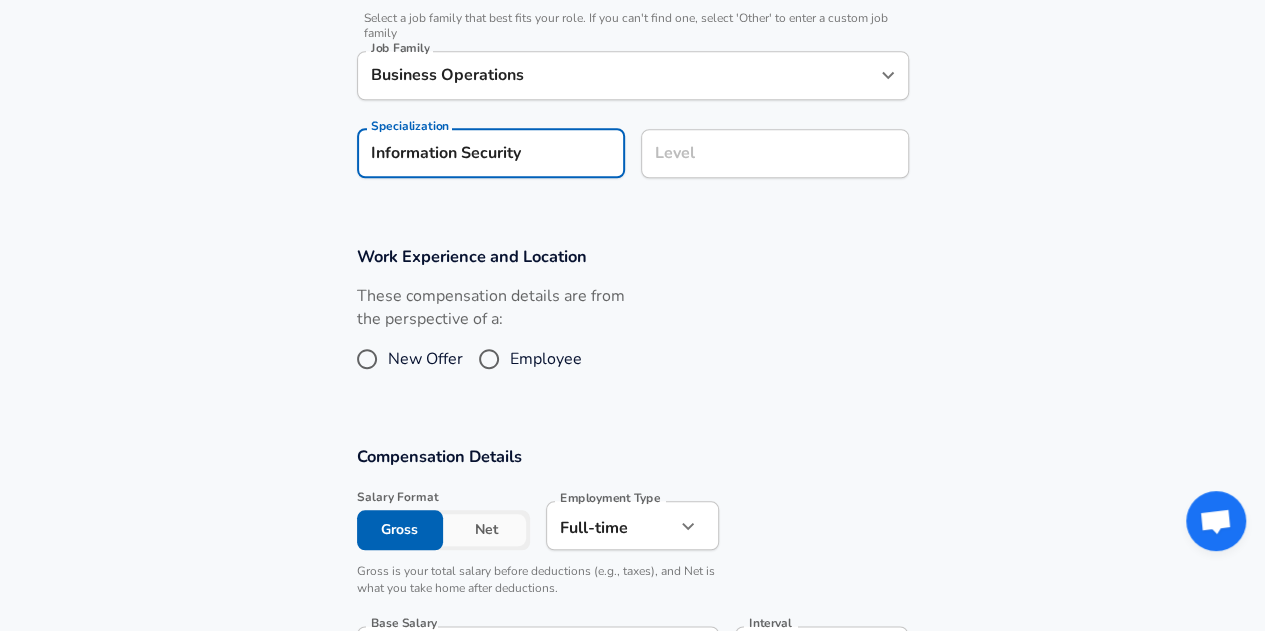 type on "Information Security" 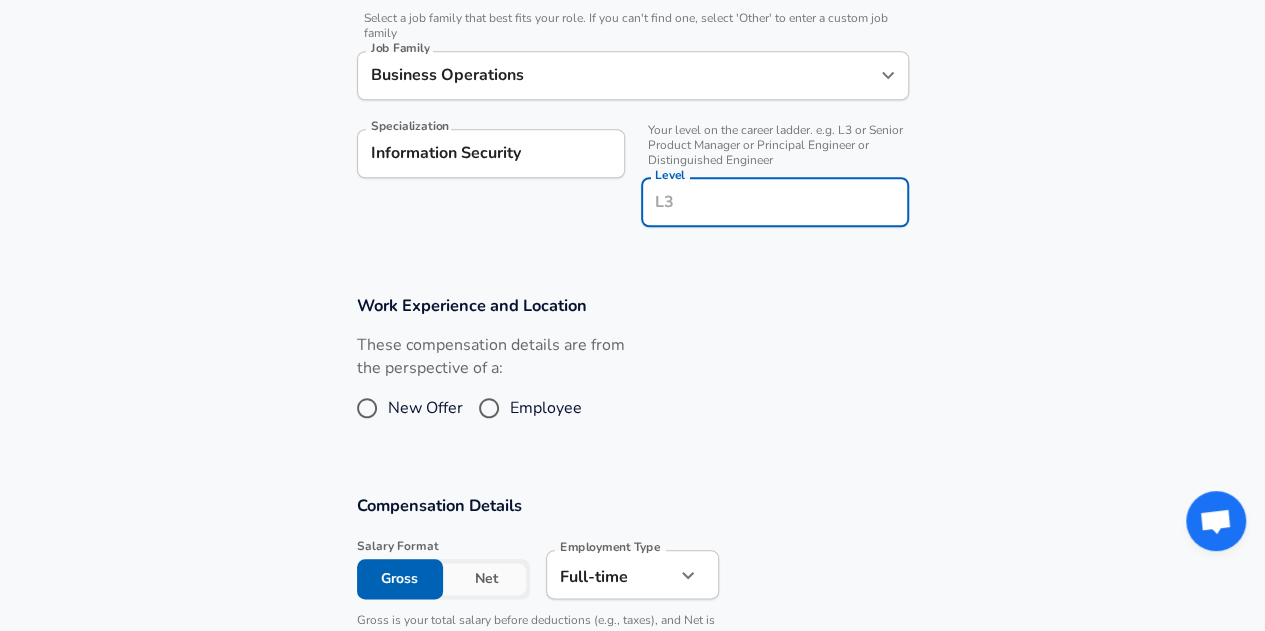 scroll, scrollTop: 900, scrollLeft: 0, axis: vertical 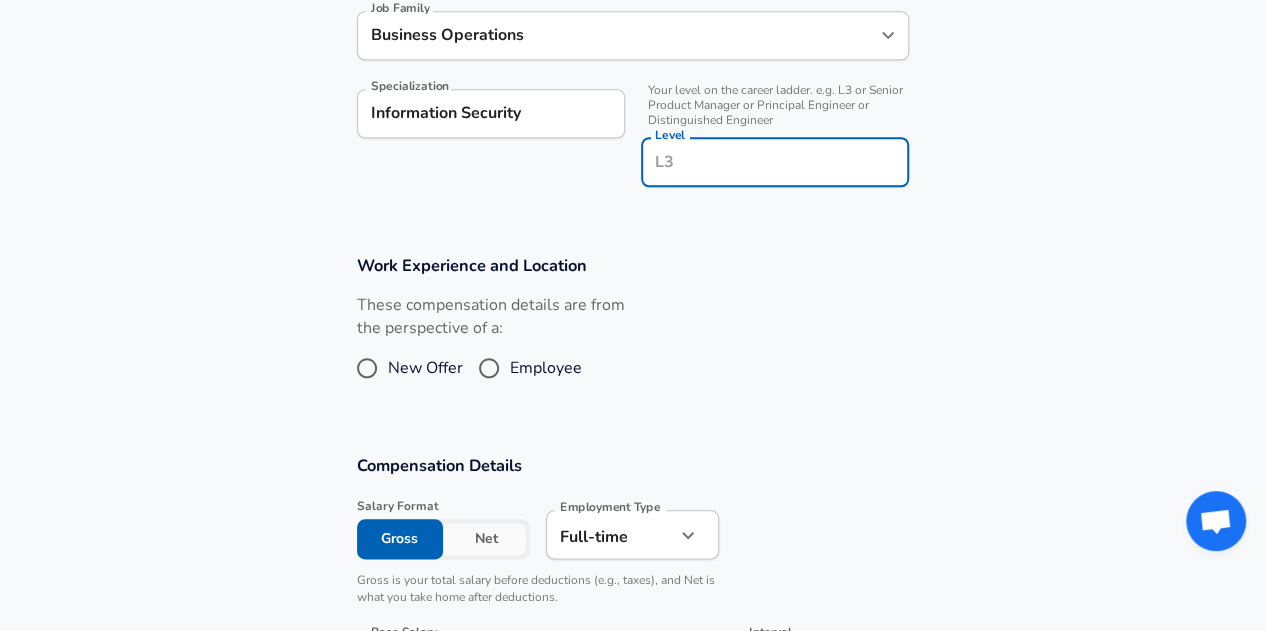paste on "P3 - Career" 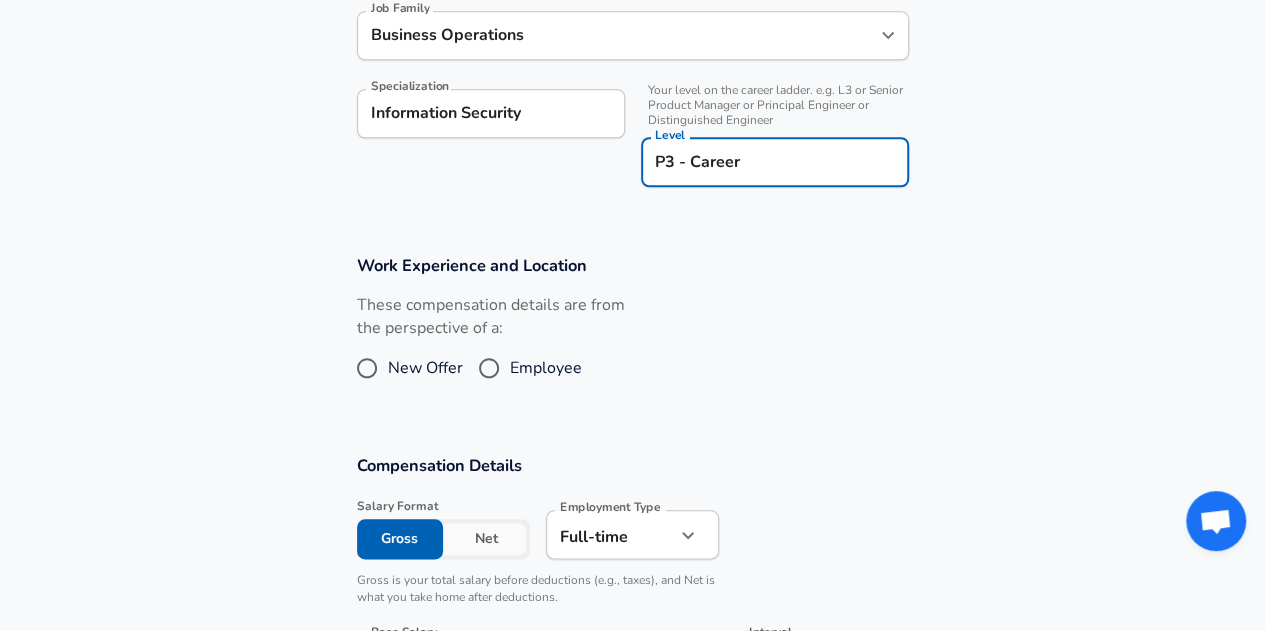 type on "P3 - Career" 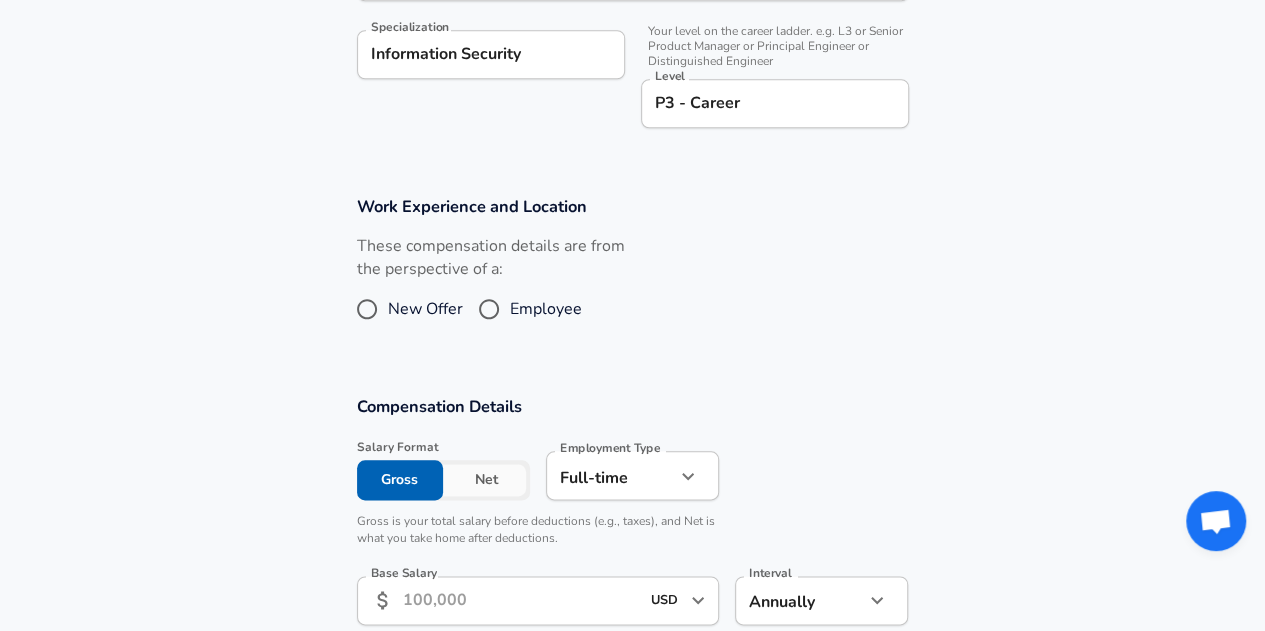 scroll, scrollTop: 1000, scrollLeft: 0, axis: vertical 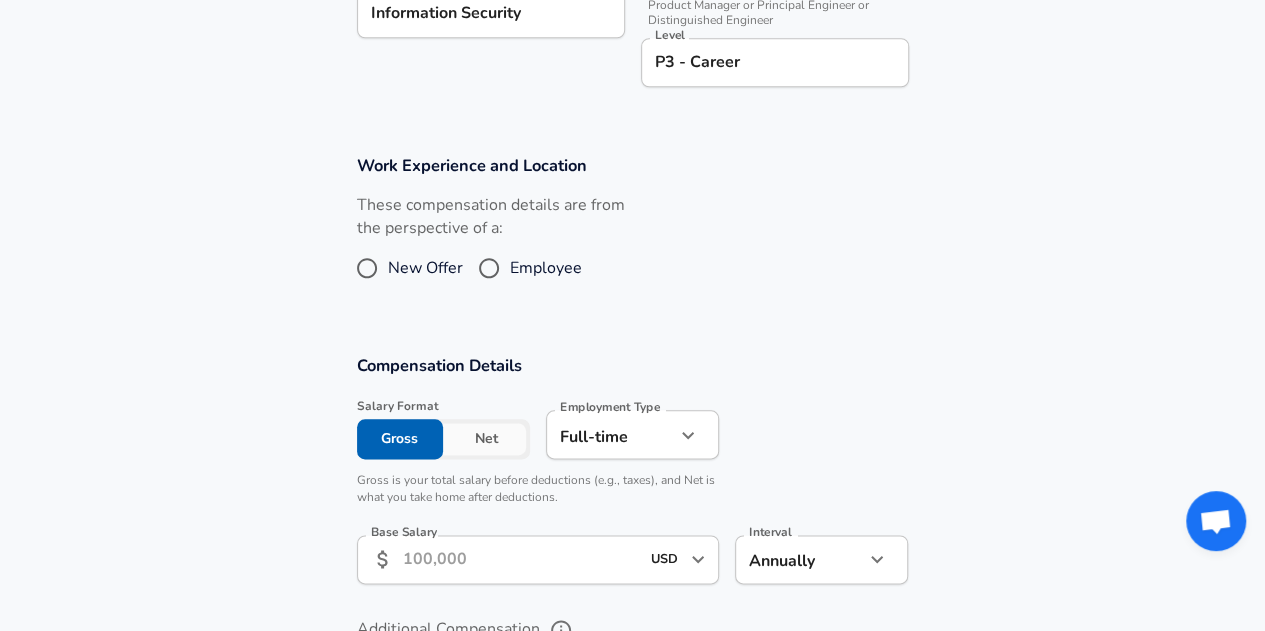 click on "Work Experience and Location These compensation details are from the perspective of a: New Offer Employee" at bounding box center (632, 232) 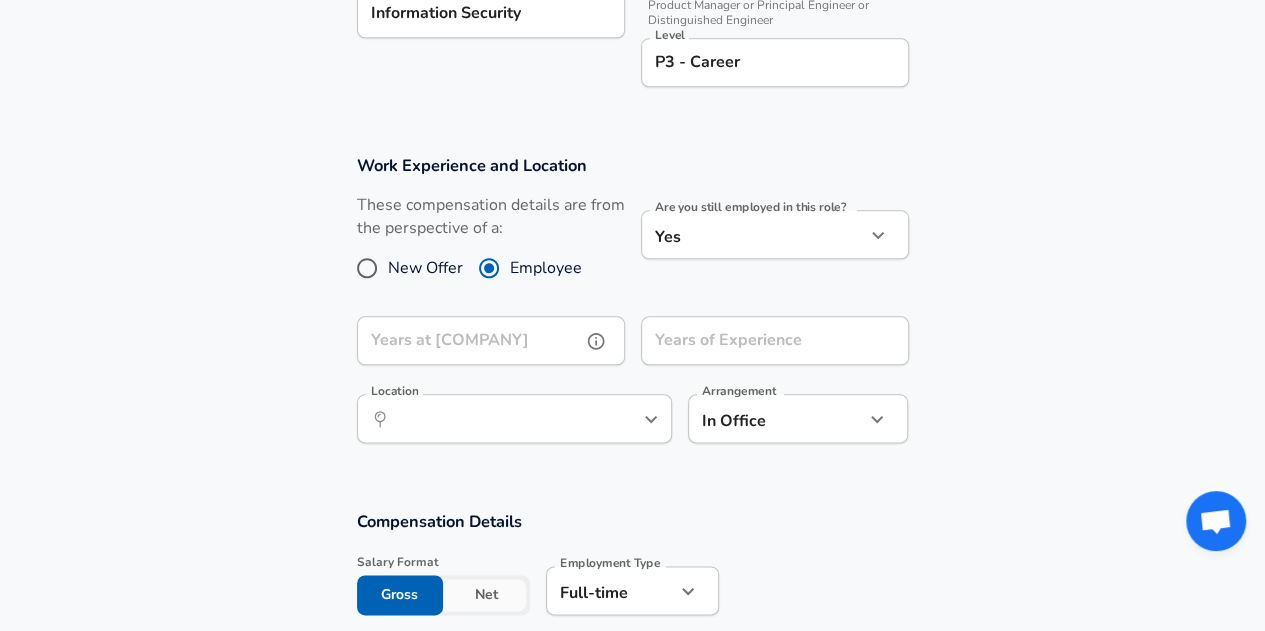 click on "Years at [COMPANY]" at bounding box center [469, 340] 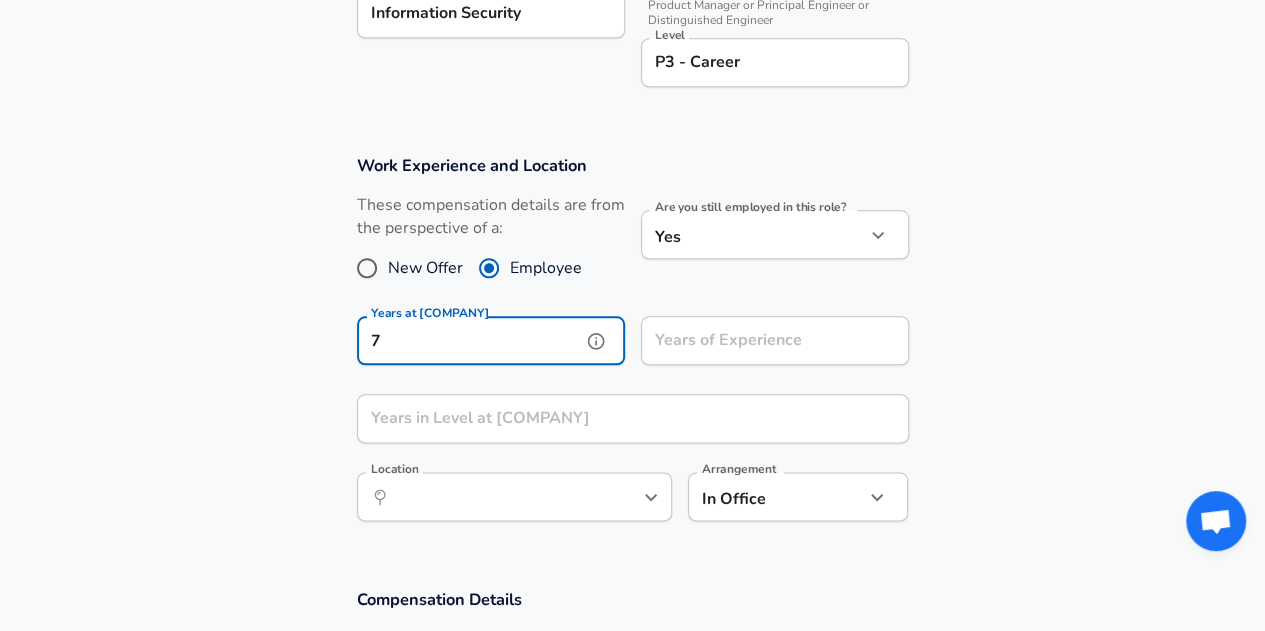 type on "7" 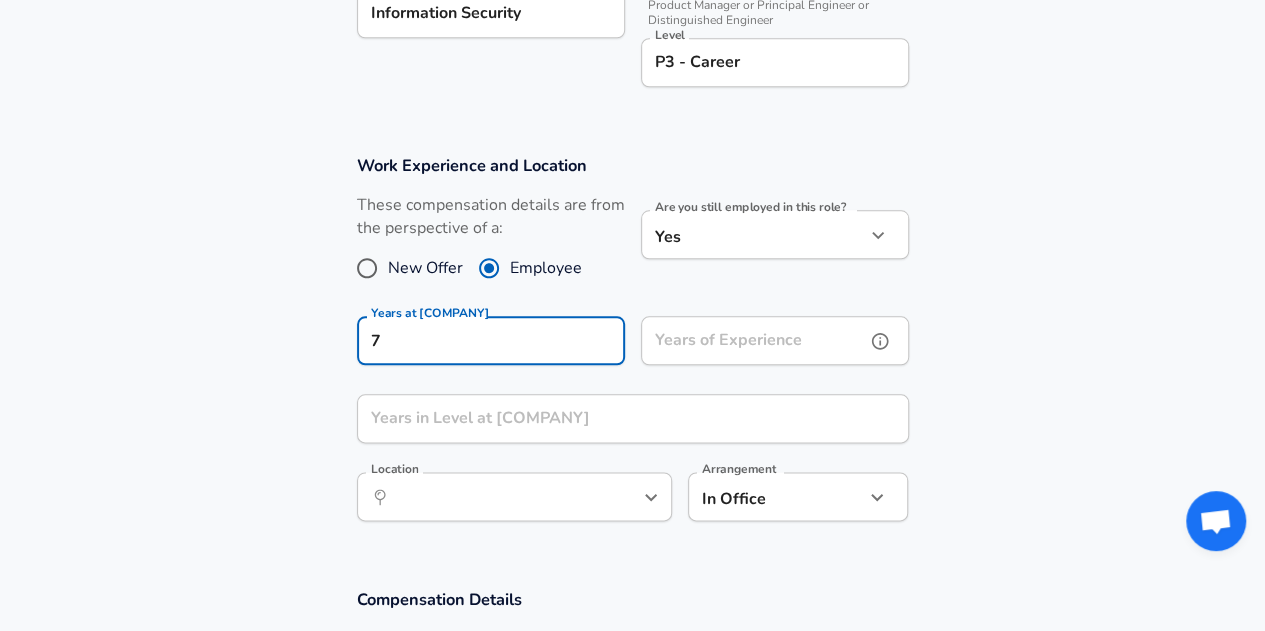 click on "Years of Experience" at bounding box center [753, 340] 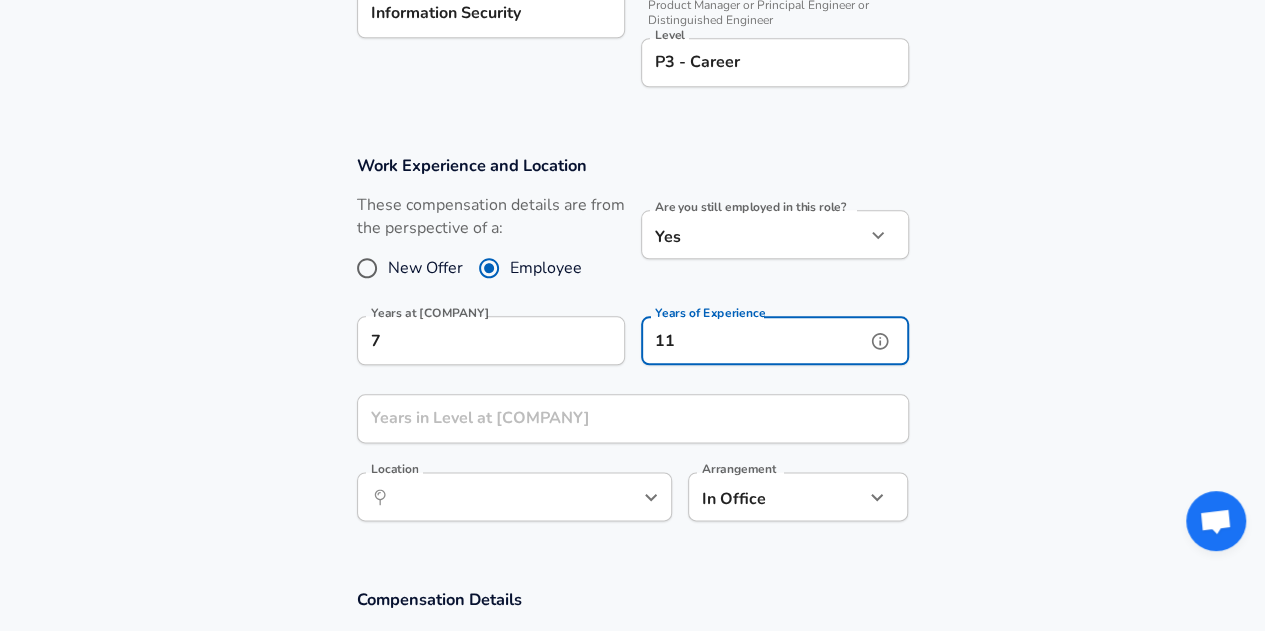 scroll, scrollTop: 0, scrollLeft: 0, axis: both 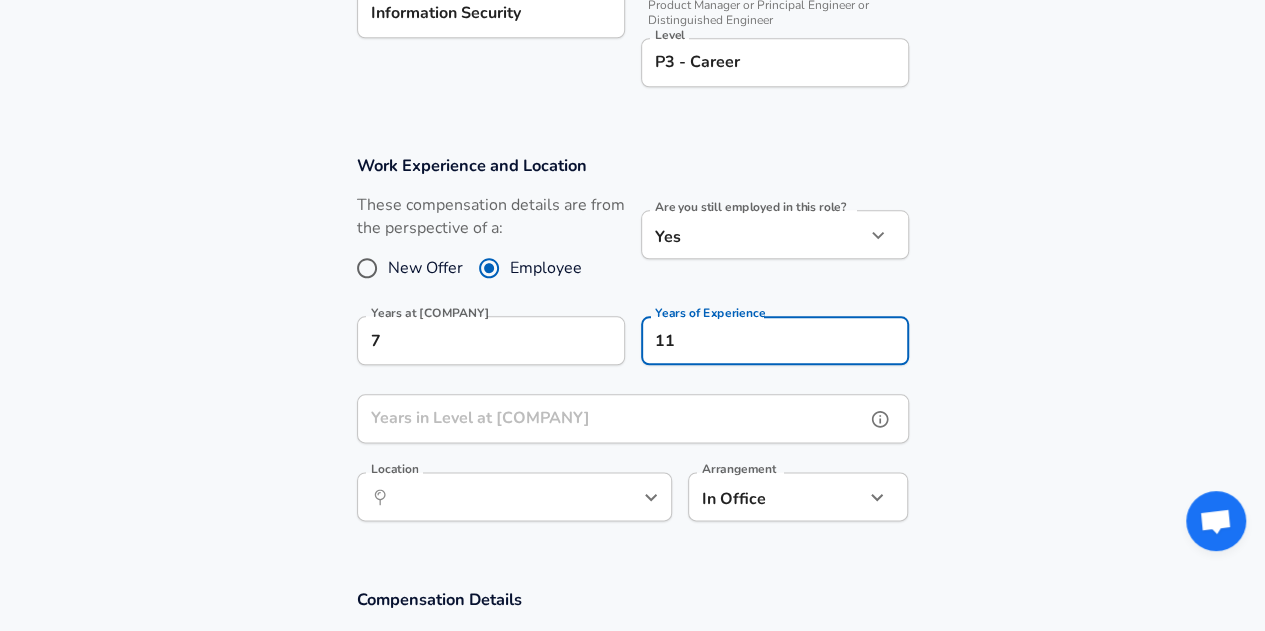 click on "Years in Level at [COMPANY]" at bounding box center [611, 418] 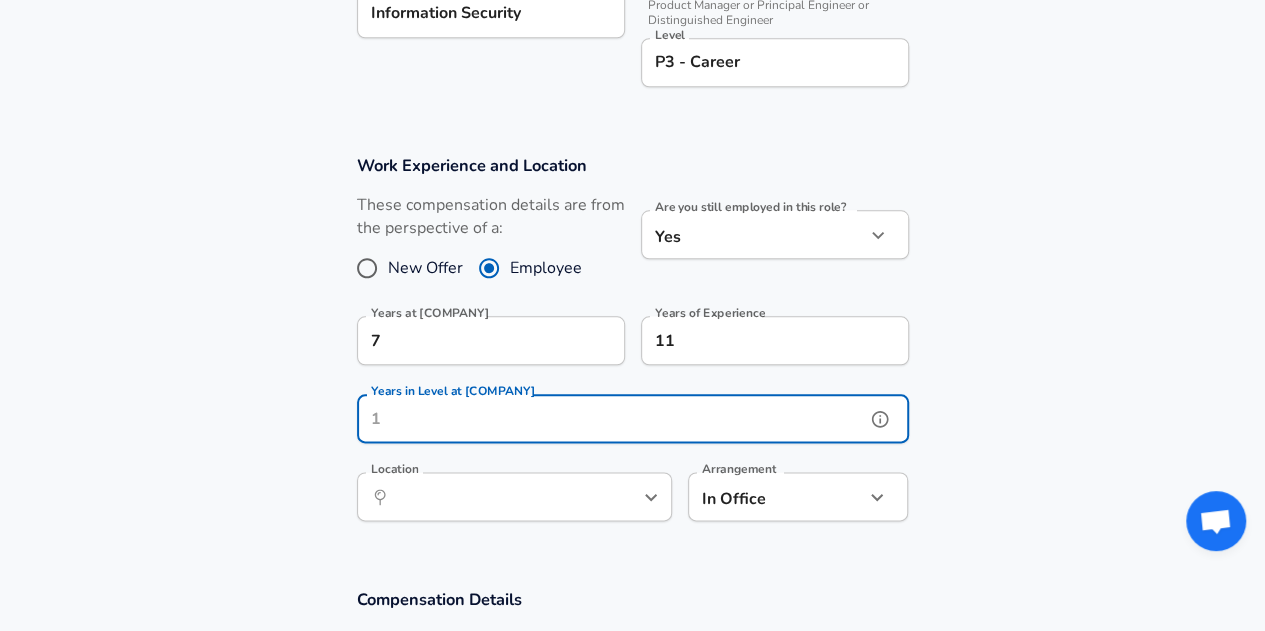 click on "Years in Level at [COMPANY]" at bounding box center (611, 418) 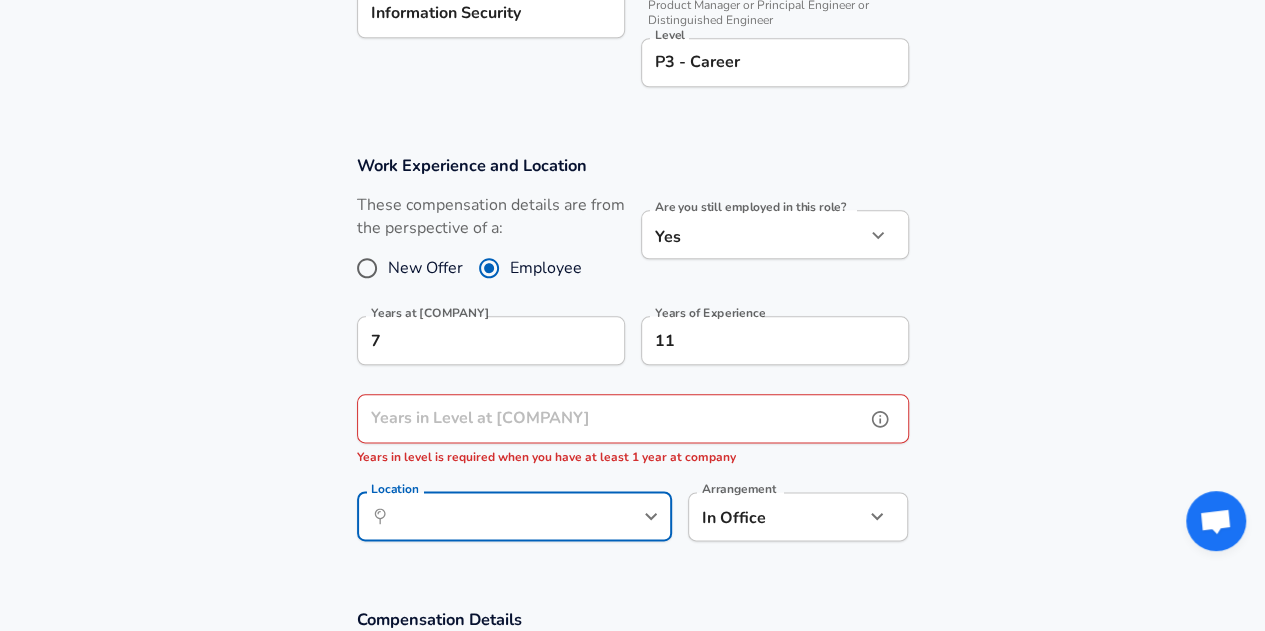 click on "Years in Level at [COMPANY]" at bounding box center (611, 418) 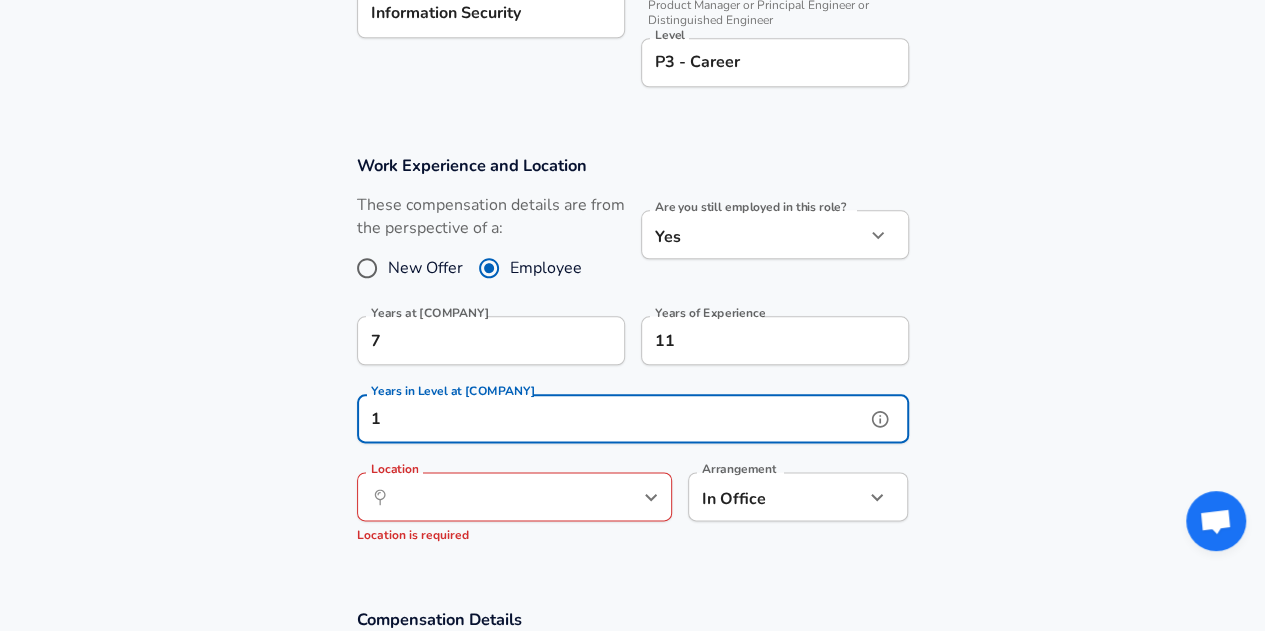click on "Location Location Location is required" at bounding box center [514, 509] 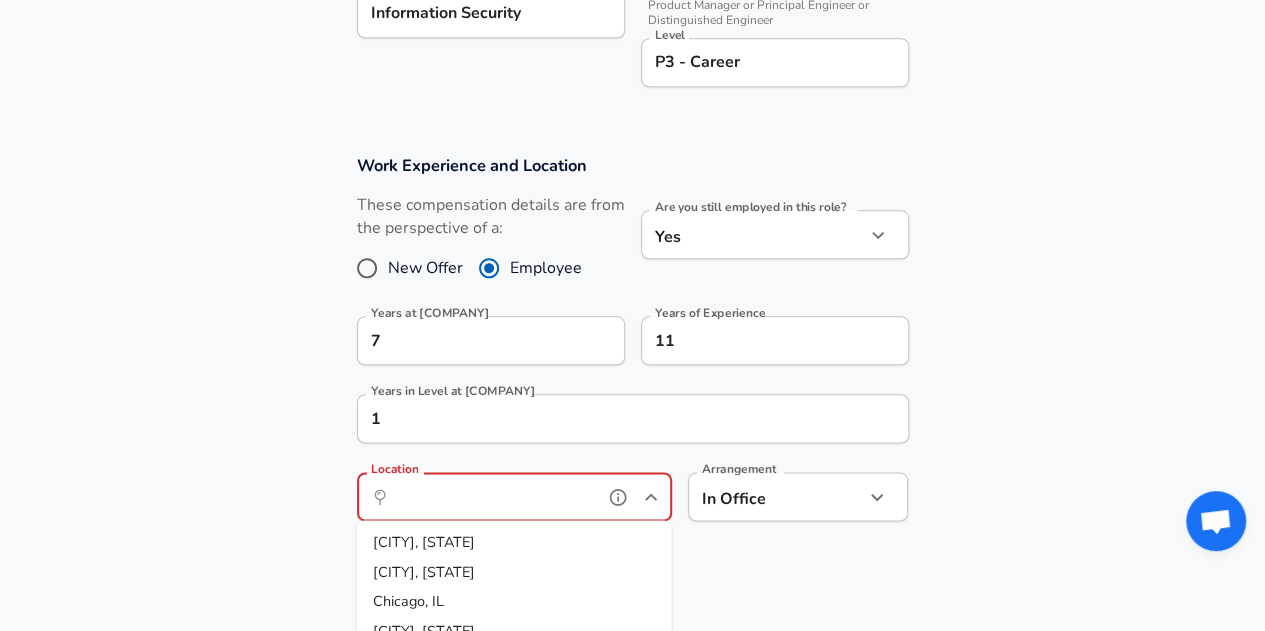 click on "Location" at bounding box center (492, 496) 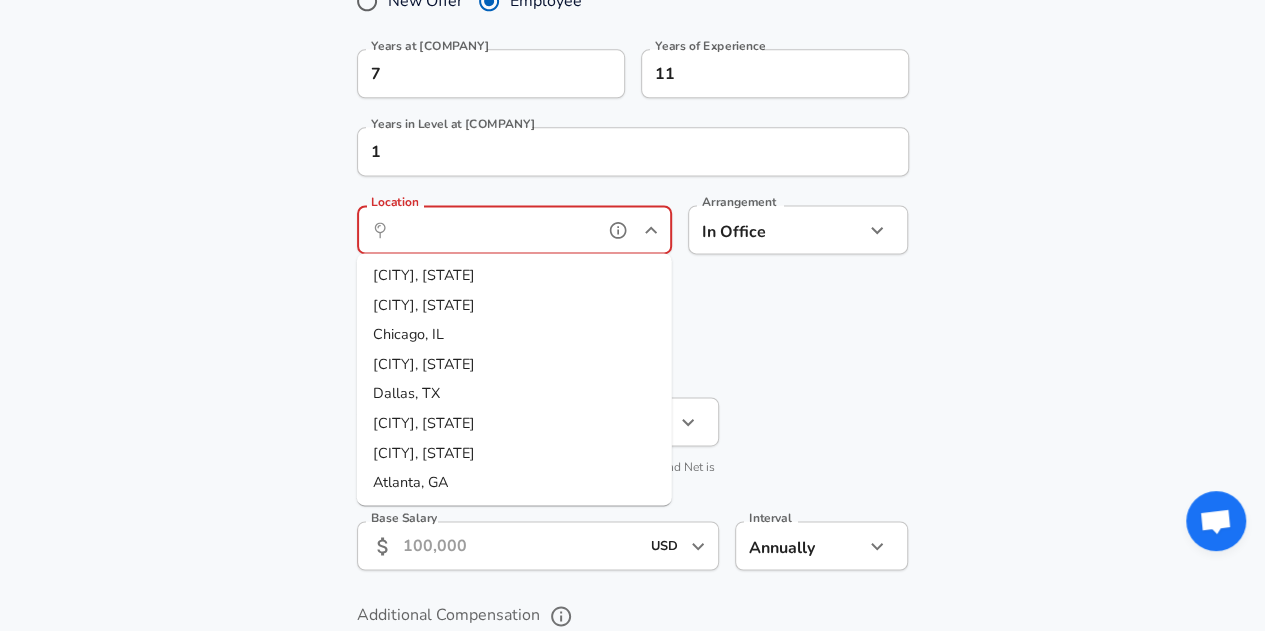scroll, scrollTop: 1300, scrollLeft: 0, axis: vertical 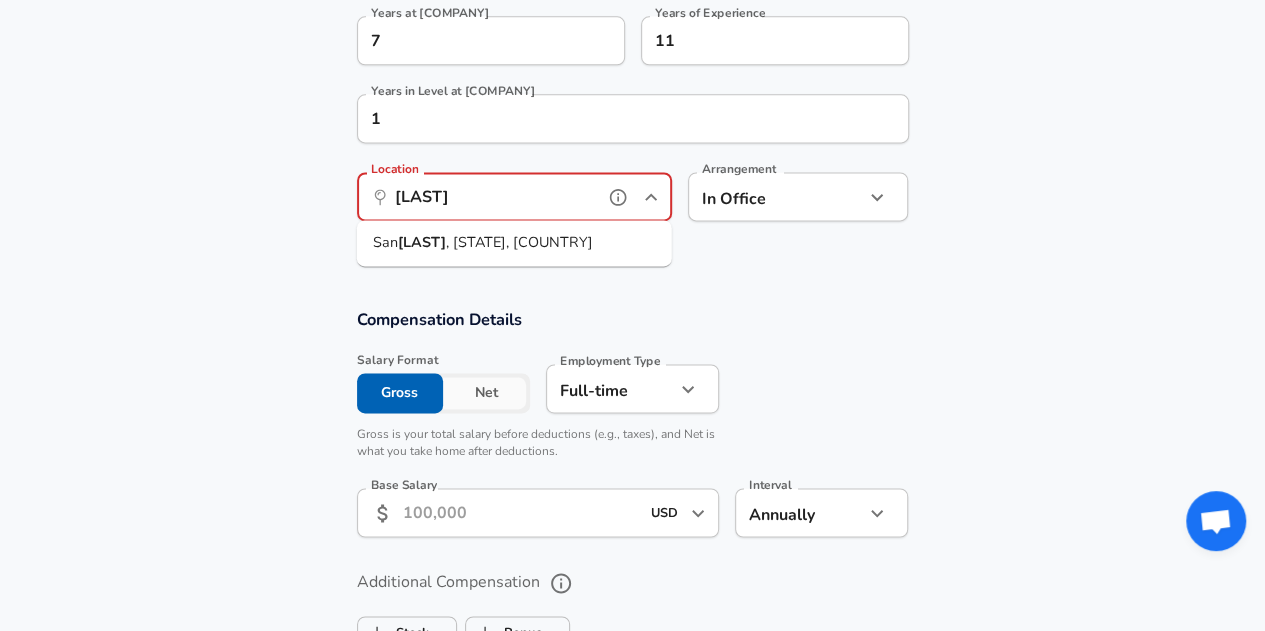 click on "[LAST]" at bounding box center [492, 196] 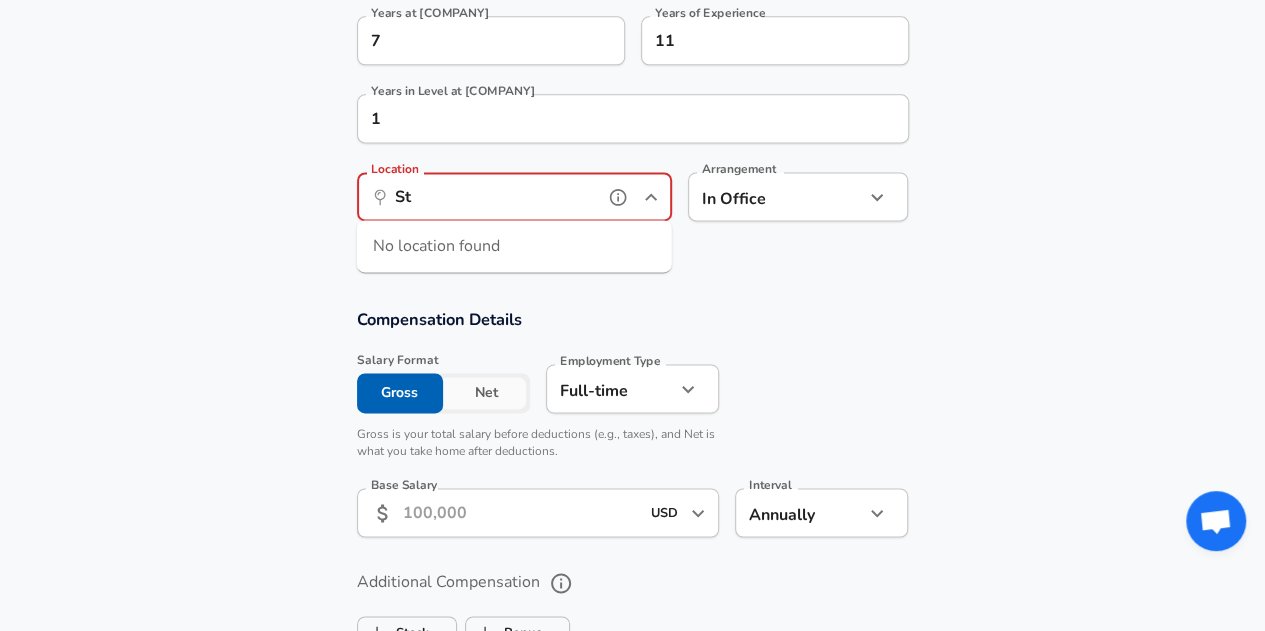 type on "S" 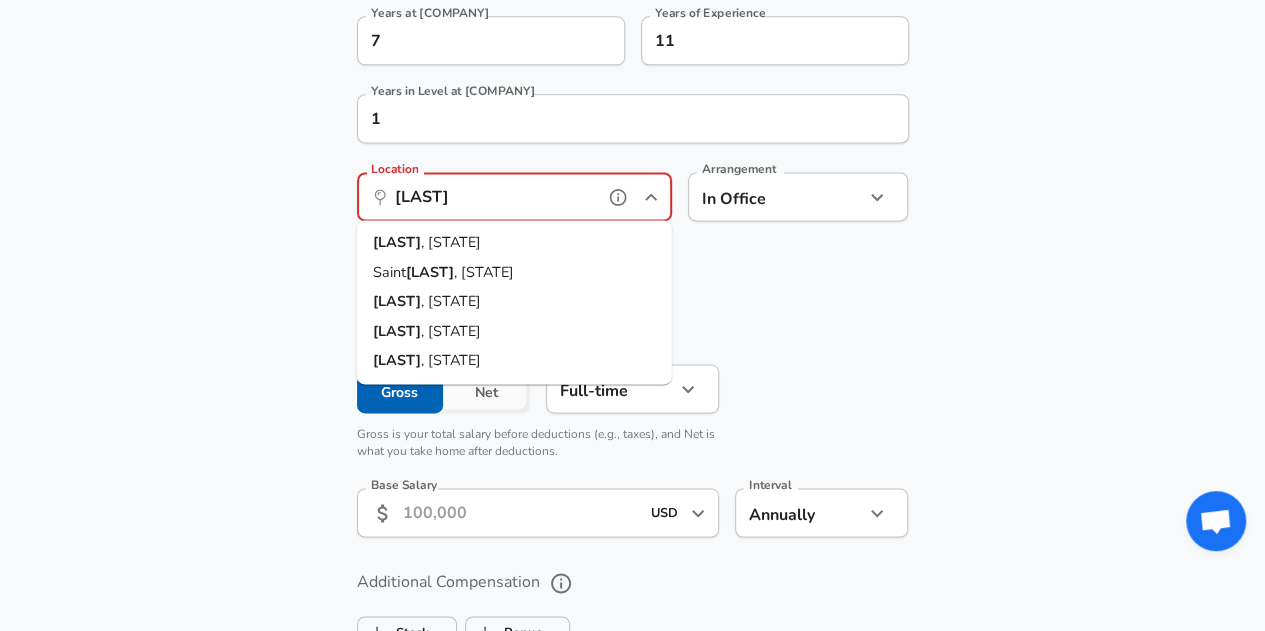 click on "[CITY] , [STATE]" at bounding box center (514, 243) 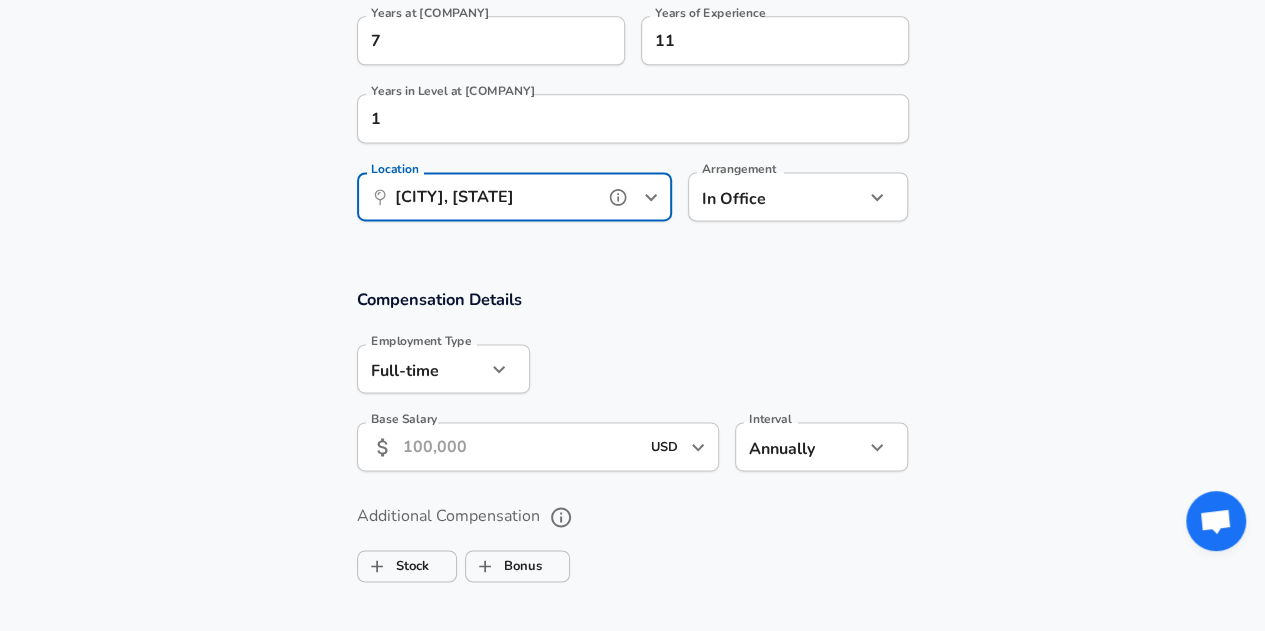 type on "[CITY], [STATE]" 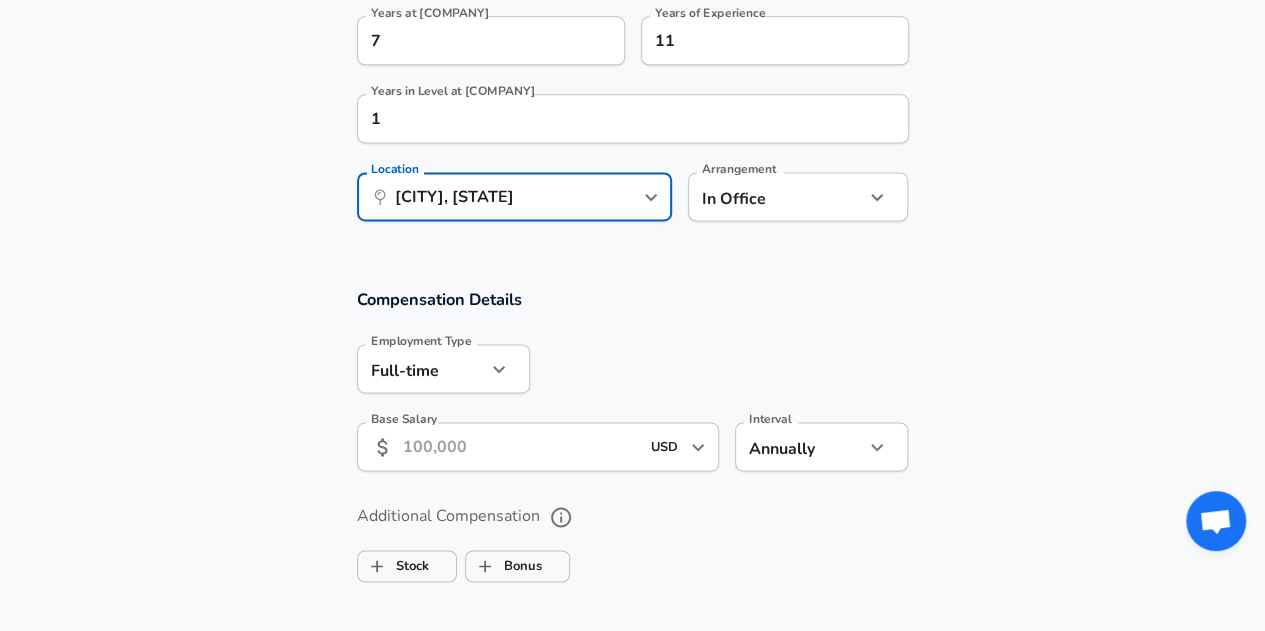 click on "Compensation Details" at bounding box center (633, 299) 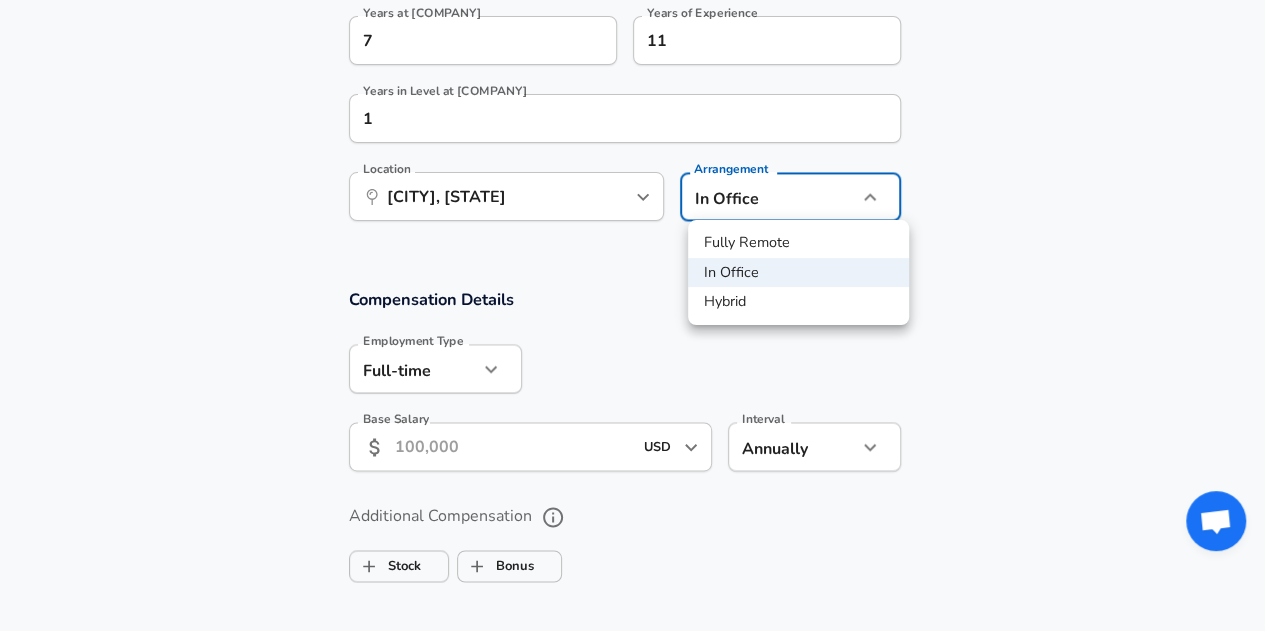 click on "Restart Add Your Salary Back Step 1 of 2 Thank You! File Successfully Submitted! Reset Enhance Privacy and Anonymity Yes Automatically hides specific fields until there are enough submissions to safely display the full details. More Details Based on your submission and the data points that we have already collected, we will automatically hide and anonymize specific fields if there aren't enough data points to remain sufficiently anonymous. Step 2 of 2 Company & Title Information Enter the company you received your offer from Company [COMPANY] Company Select the title that closest resembles your official title. This should be similar to the title that was present on your offer letter. Title Senior InfoSec Business Planning and Operations Analyst Title Select a job family that best fits your role. If you can't find one, select 'Other' to enter a custom job family Job Family Business Operations Job Family Specialization Information Security Specialization Level P3 - Career Level New Offer Employee Yes" at bounding box center [632, -985] 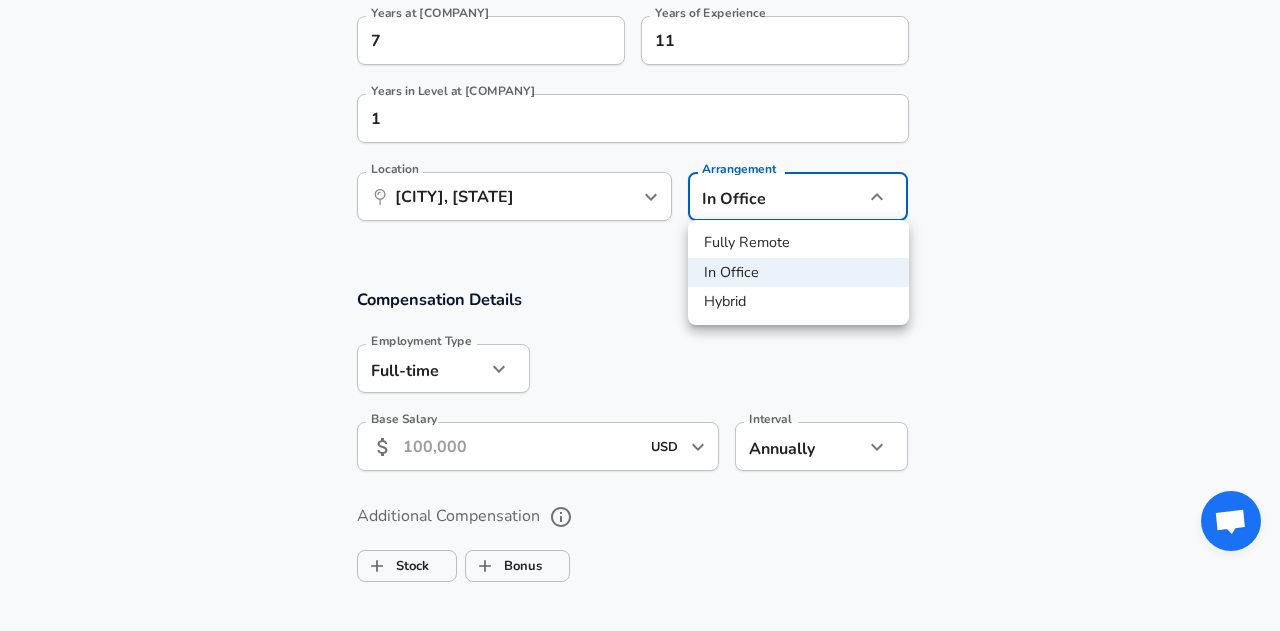 click on "Fully Remote" at bounding box center (798, 243) 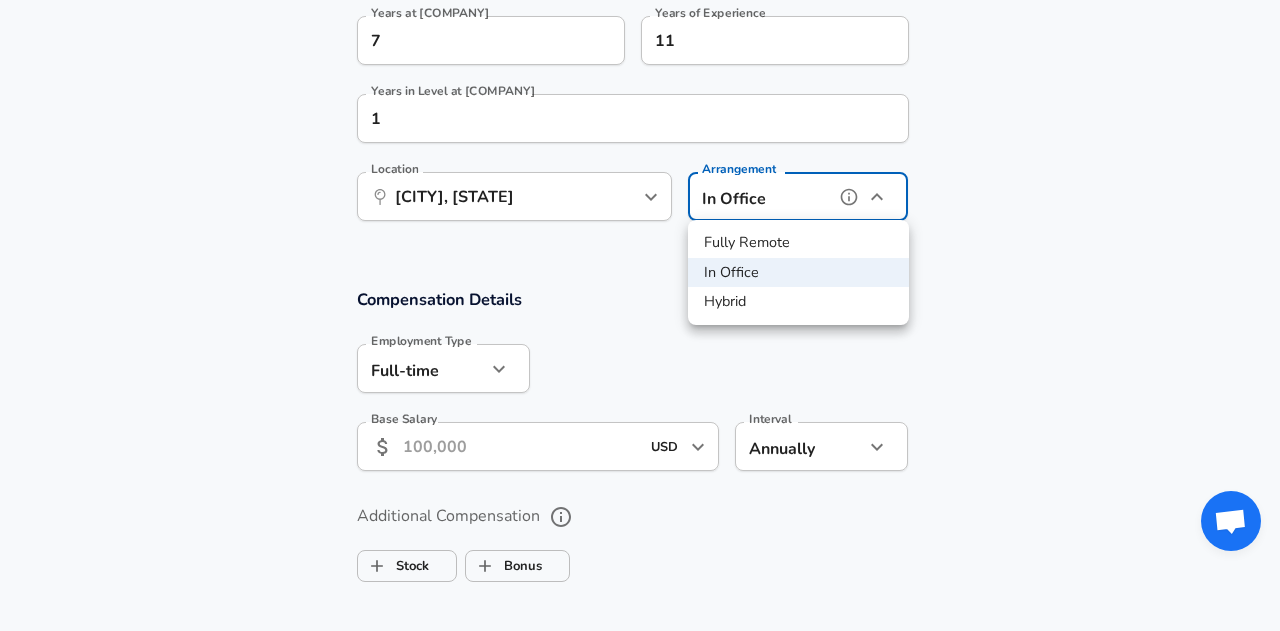 type on "remote" 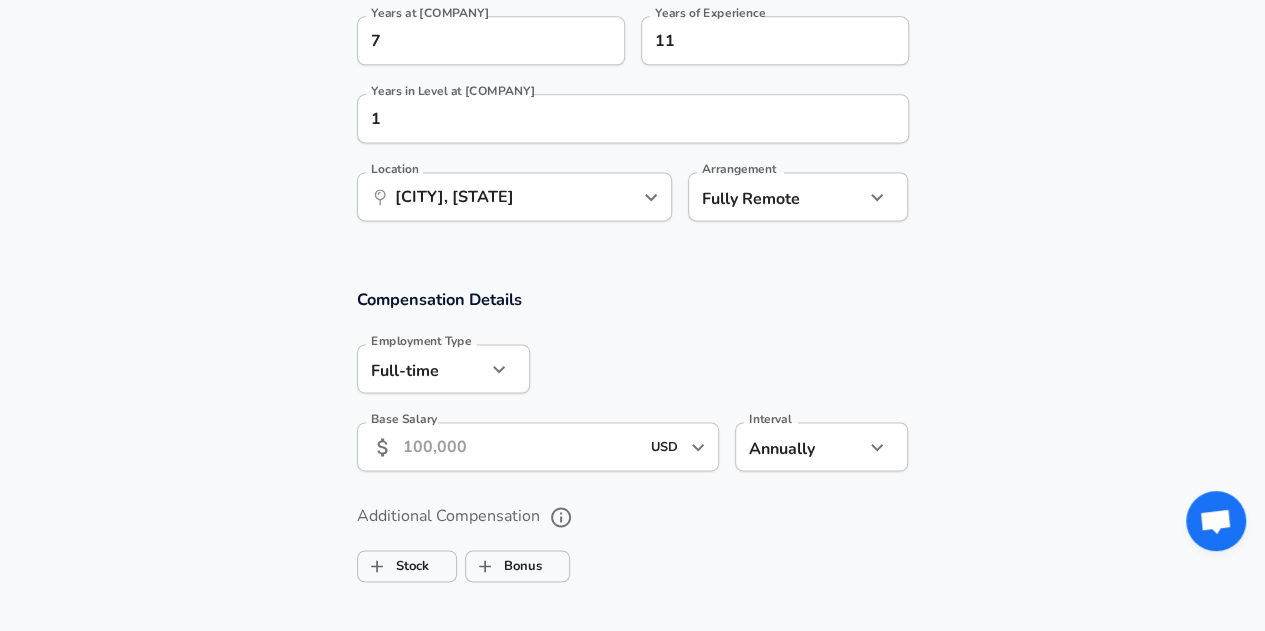 click on "Compensation Details Employment Type Full-time full_time Employment Type Base Salary ​ USD ​ Base Salary Interval Annually yearly Interval Additional Compensation   Stock Bonus" at bounding box center (632, 444) 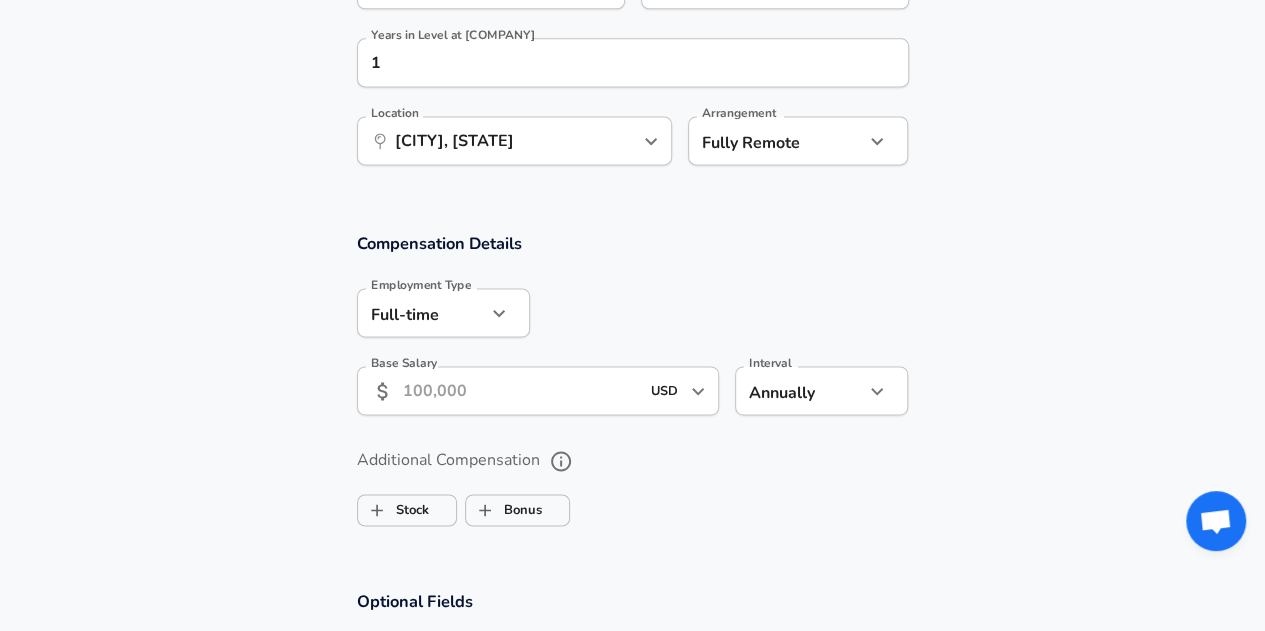 scroll, scrollTop: 1400, scrollLeft: 0, axis: vertical 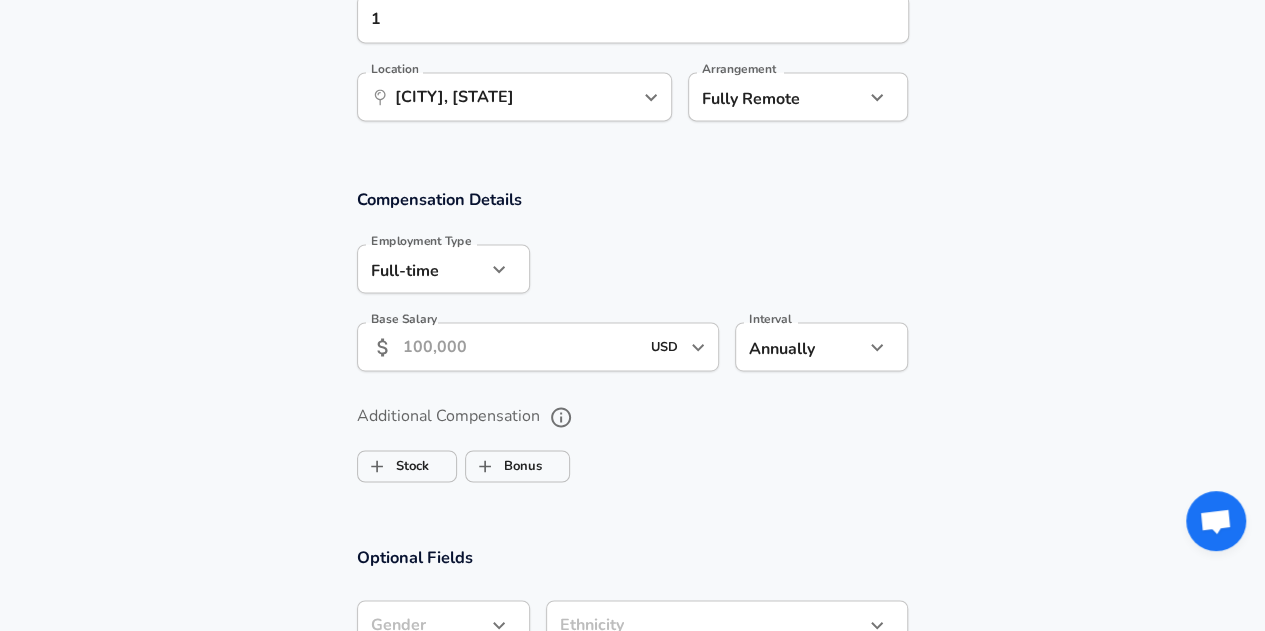 click on "Base Salary" at bounding box center [521, 346] 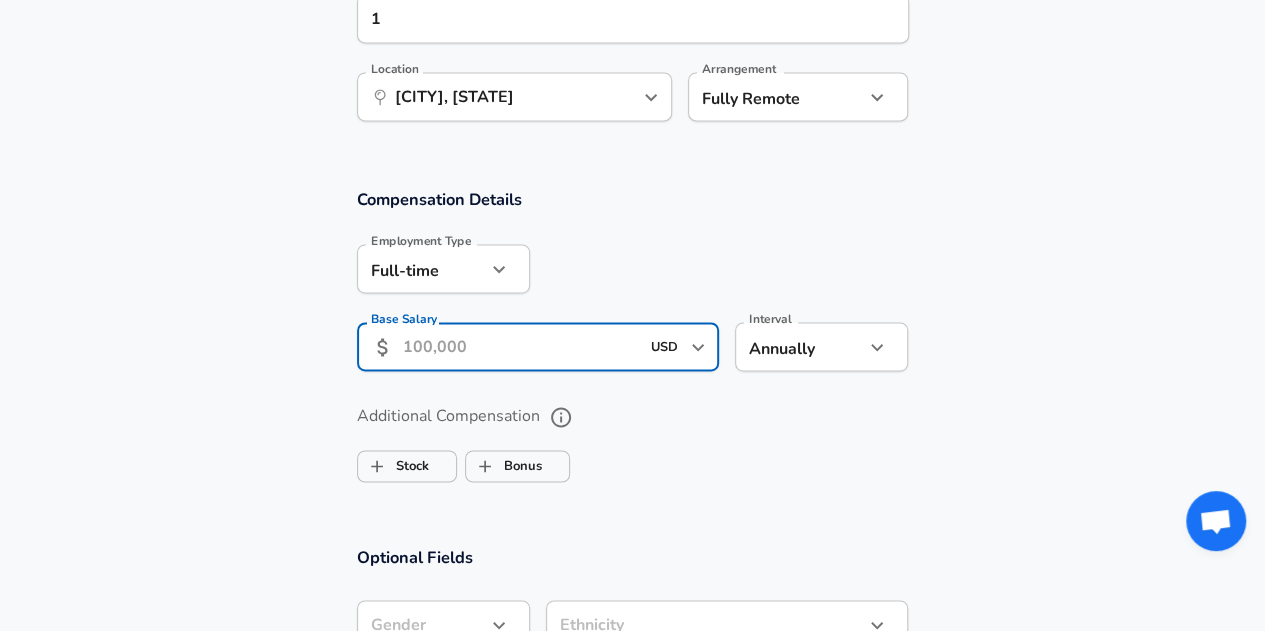 click on "Additional Compensation   Stock Bonus" at bounding box center (633, 437) 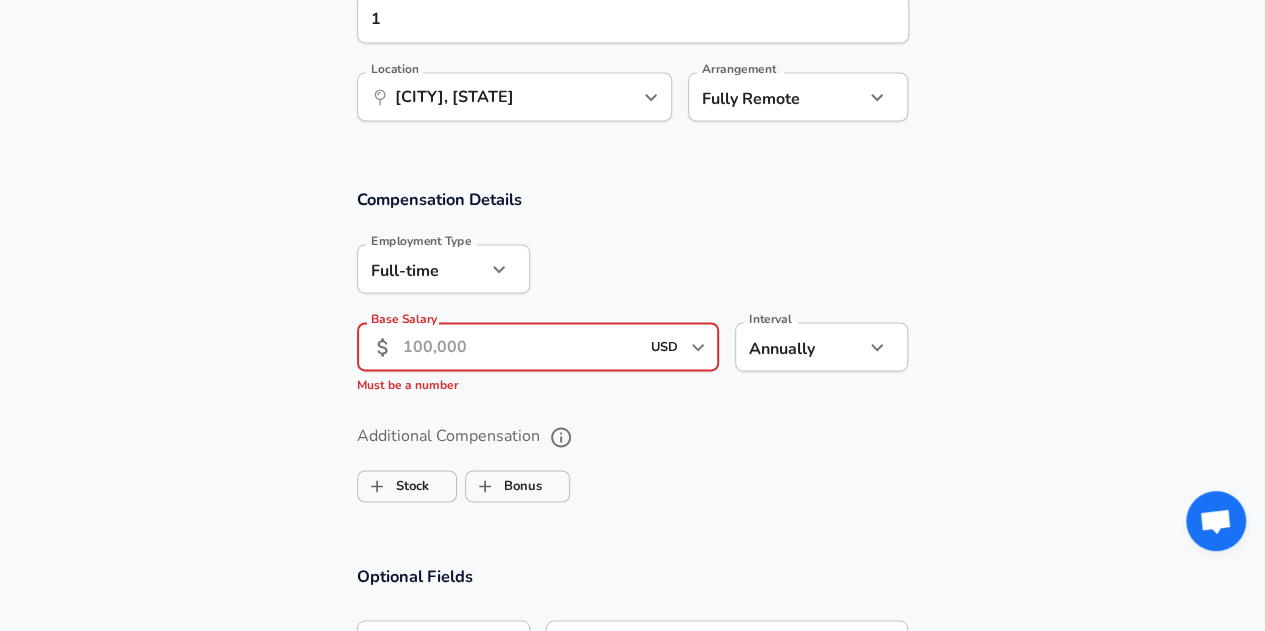 click on "Base Salary" at bounding box center [521, 346] 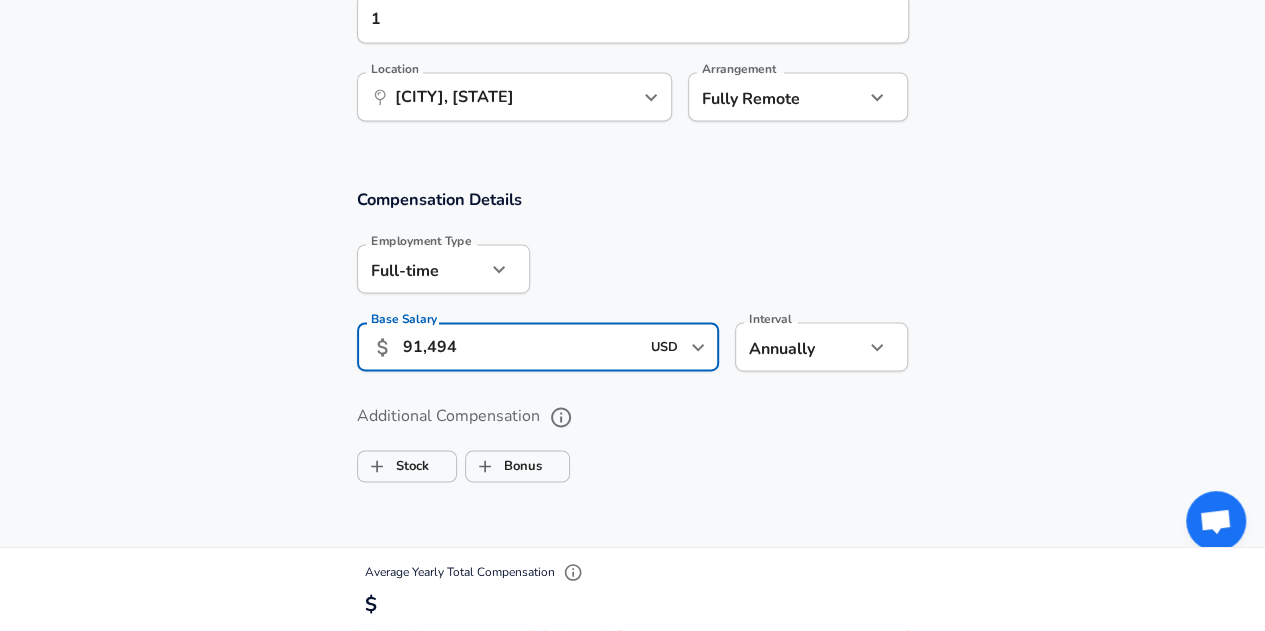 click on "Stock Bonus" at bounding box center [633, 462] 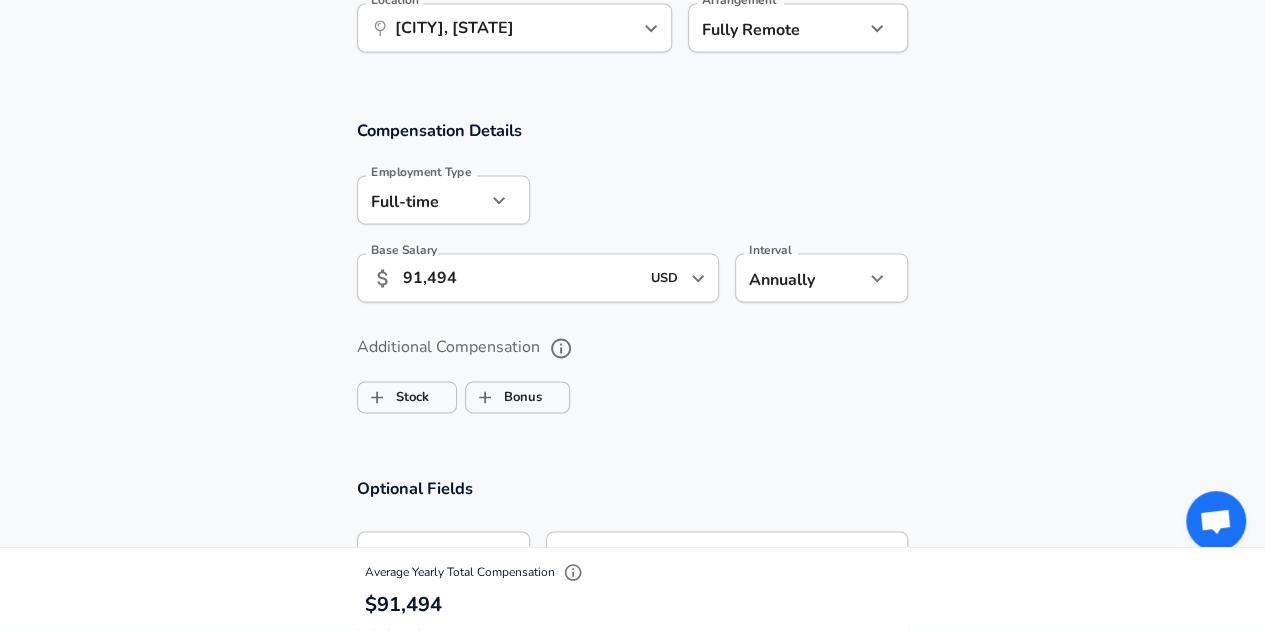 scroll, scrollTop: 1500, scrollLeft: 0, axis: vertical 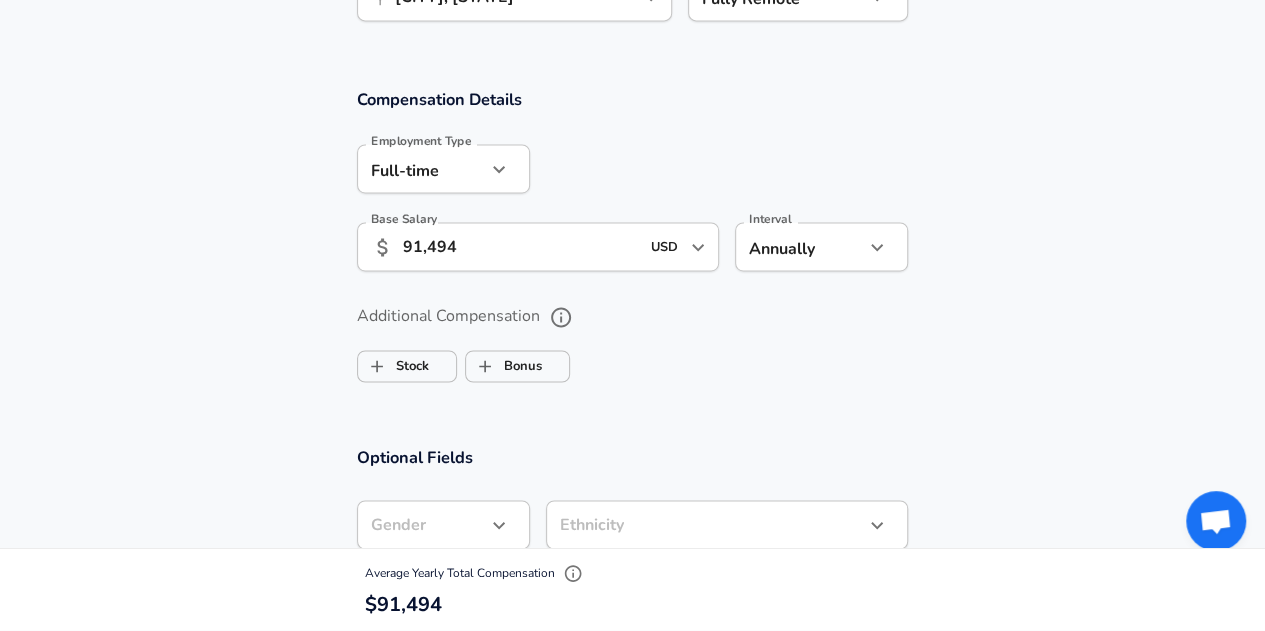 click 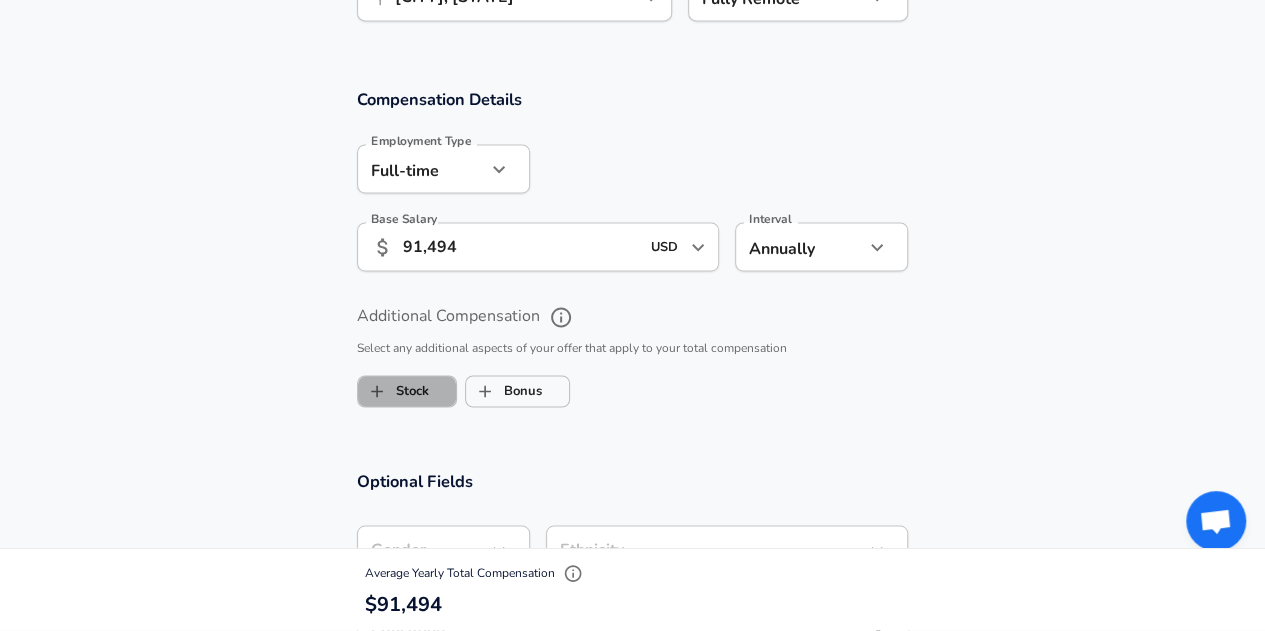 click on "Stock" at bounding box center [407, 391] 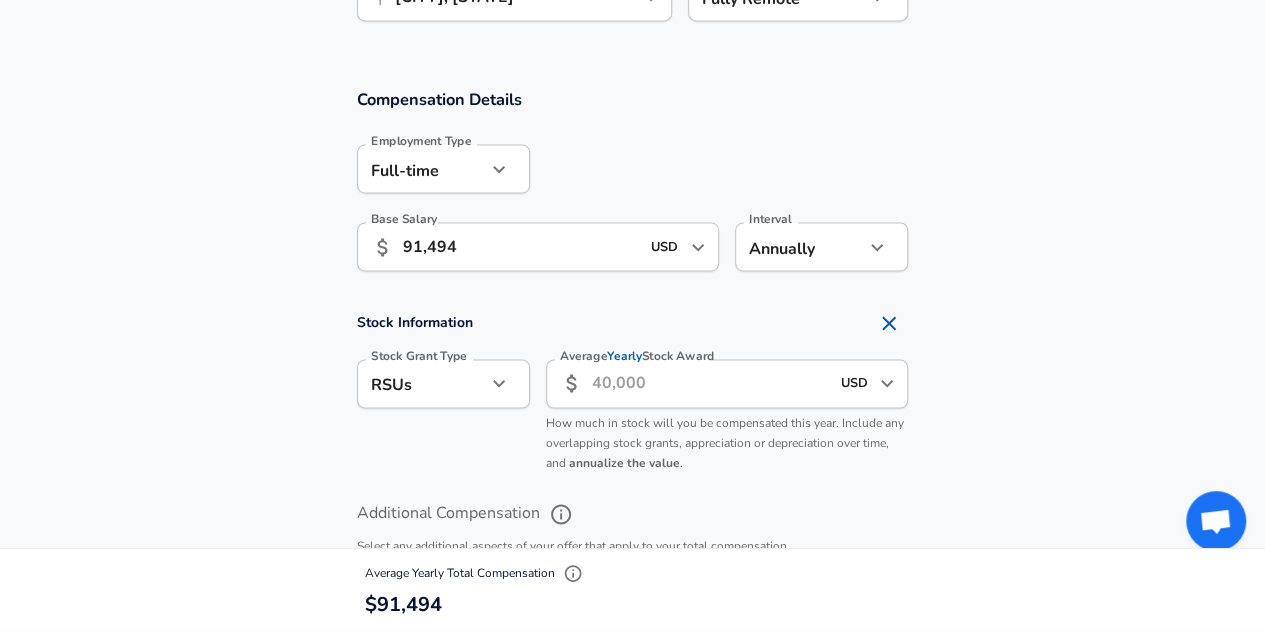click on "Average  Yearly  Stock Award" at bounding box center (710, 383) 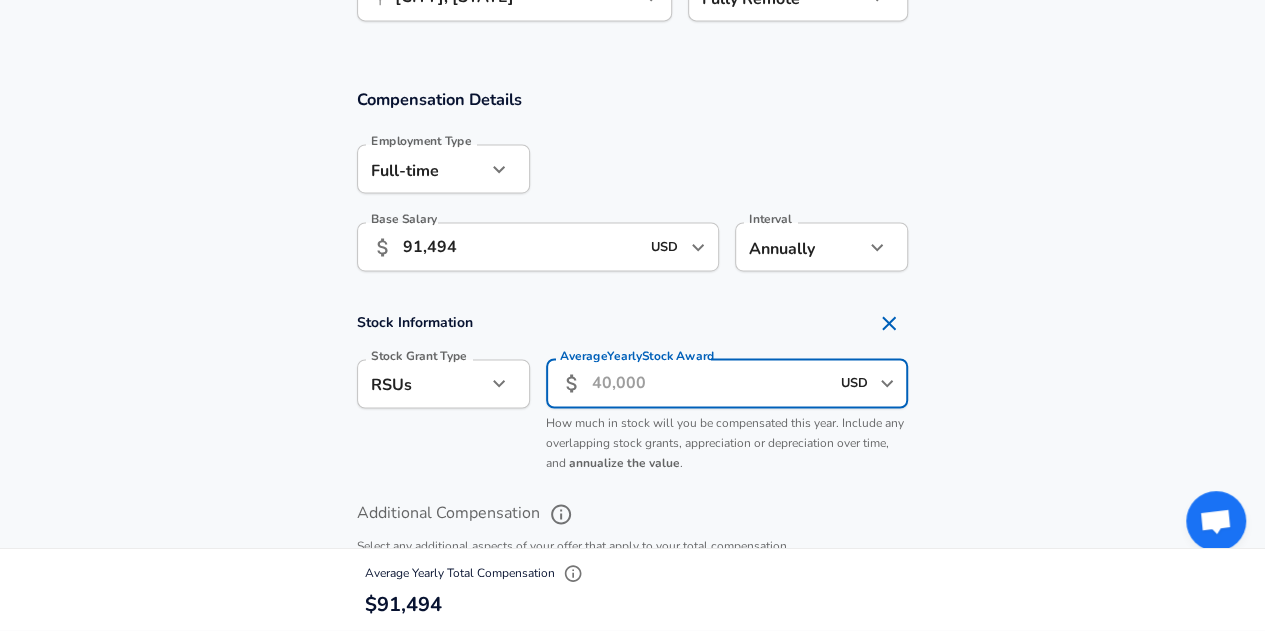 paste on "14,852" 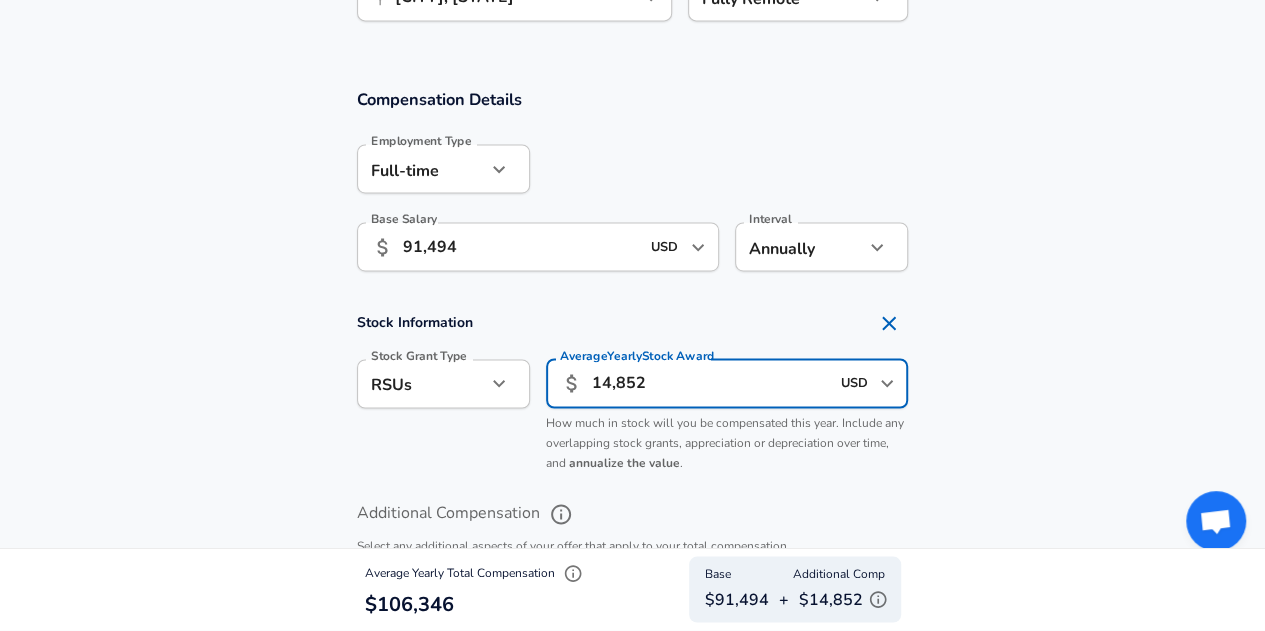 scroll, scrollTop: 0, scrollLeft: 0, axis: both 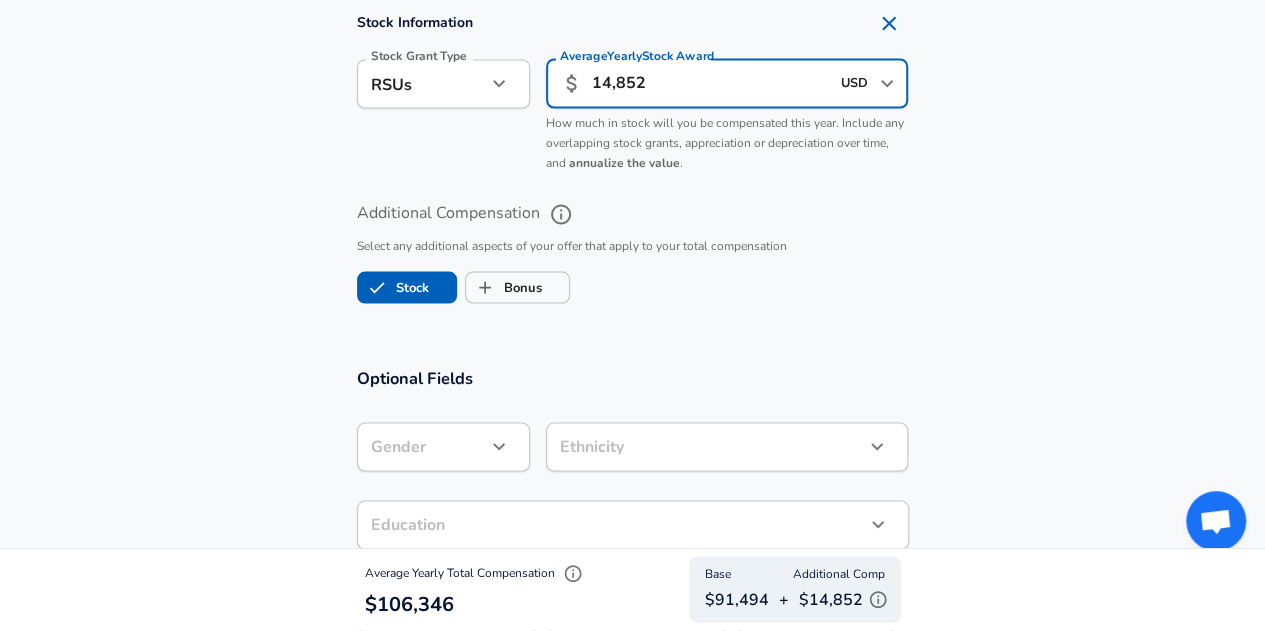 click on "14,852" at bounding box center [710, 83] 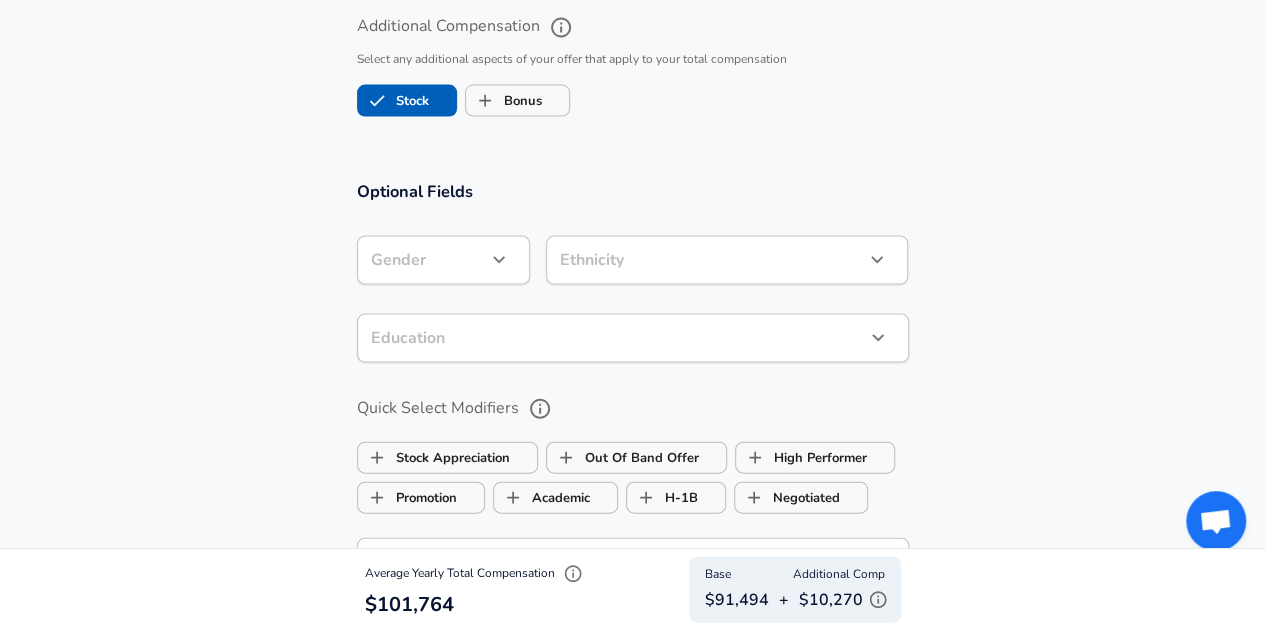 scroll, scrollTop: 2000, scrollLeft: 0, axis: vertical 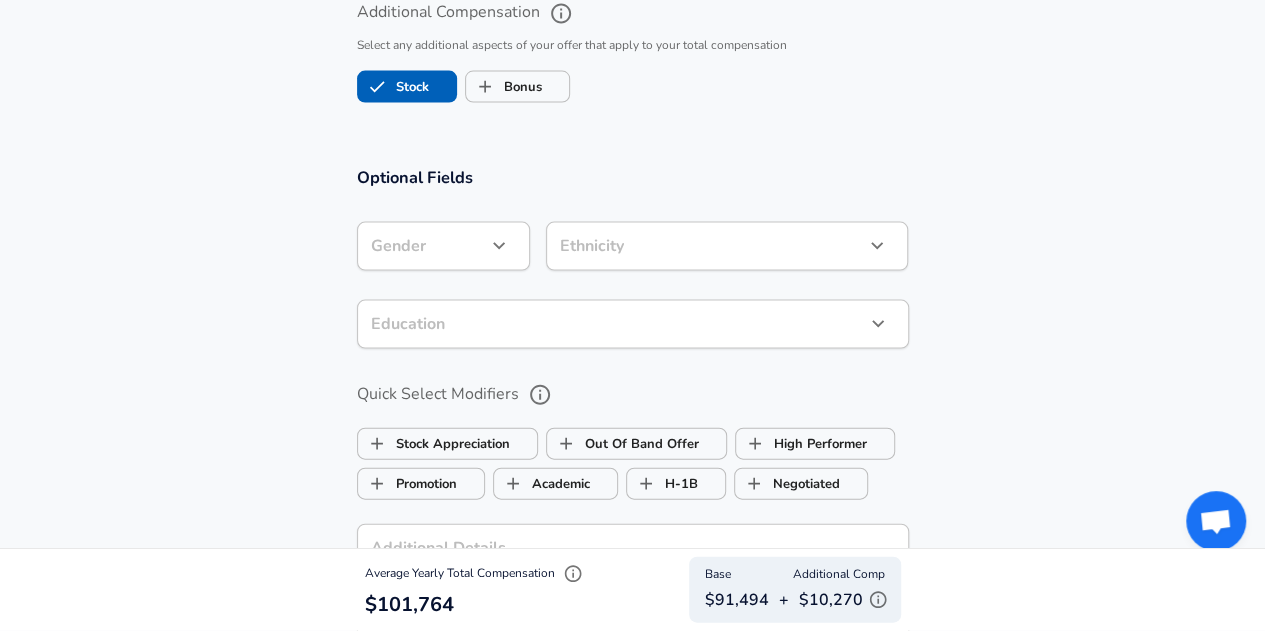type on "10,270" 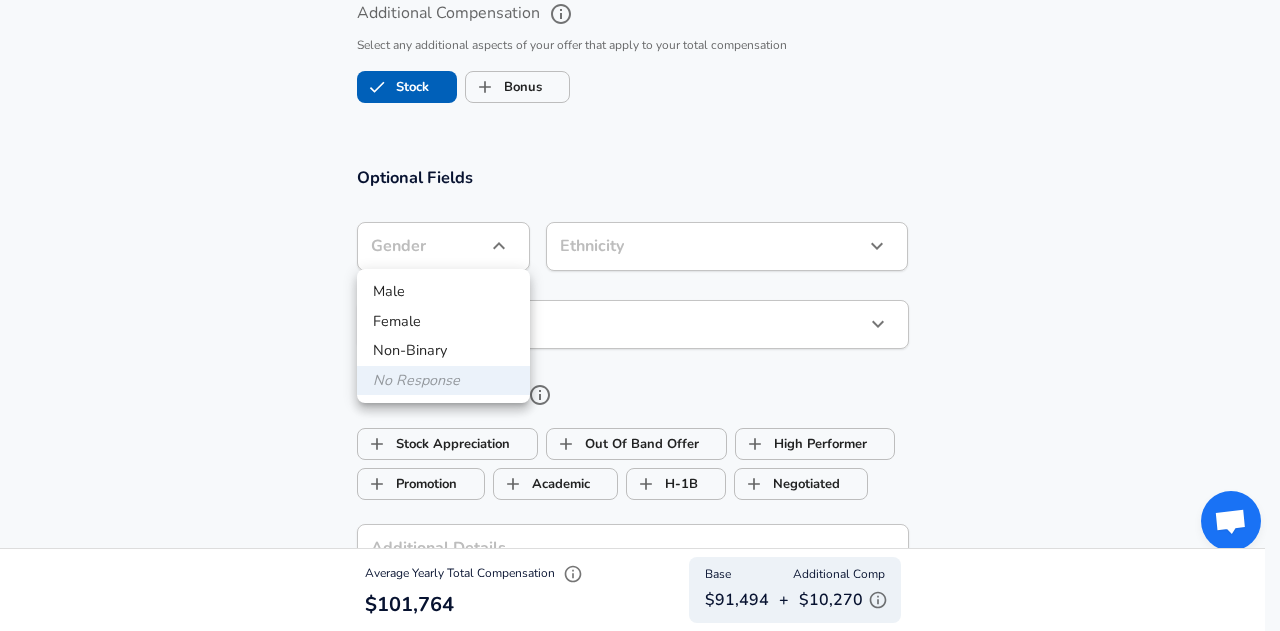 click on "Female" at bounding box center (443, 322) 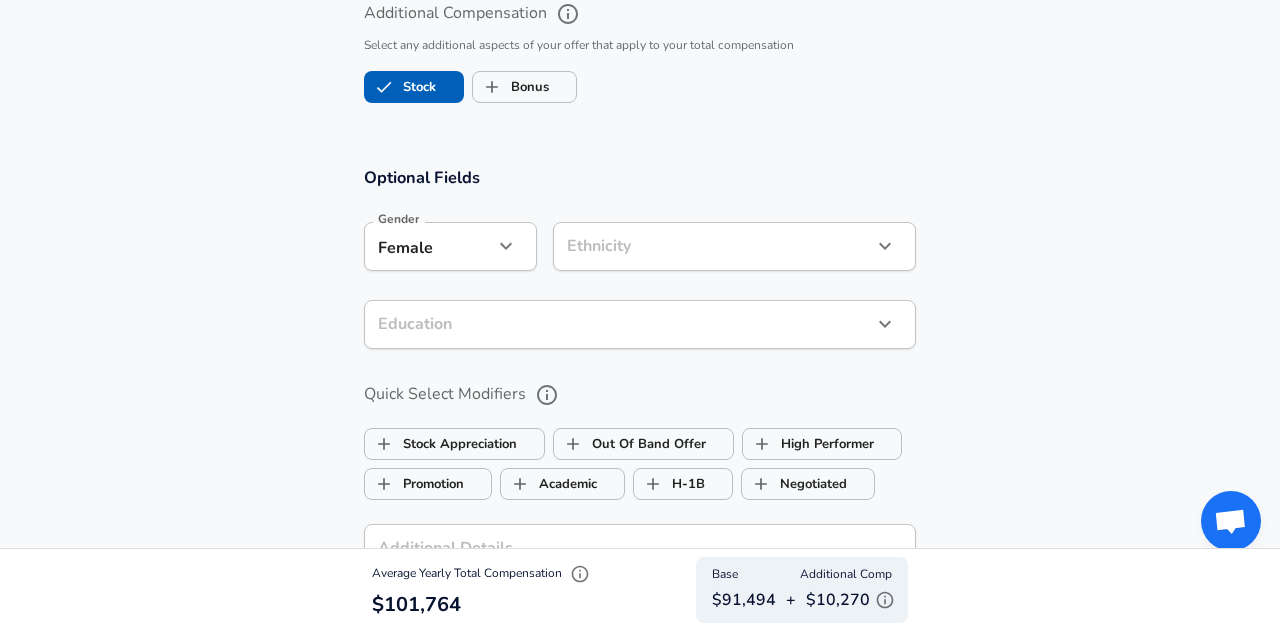 click on "Restart Add Your Salary Back Step 1 of 2 Thank You! File Successfully Submitted! Reset Enhance Privacy and Anonymity Yes Automatically hides specific fields until there are enough submissions to safely display the full details. More Details Based on your submission and the data points that we have already collected, we will automatically hide and anonymize specific fields if there aren't enough data points to remain sufficiently anonymous. Step 2 of 2 Company & Title Information Enter the company you received your offer from Company [COMPANY] Company Select the title that closest resembles your official title. This should be similar to the title that was present on your offer letter. Title Senior InfoSec Business Planning and Operations Analyst Title Select a job family that best fits your role. If you can't find one, select 'Other' to enter a custom job family Job Family Business Operations Job Family Specialization Information Security Specialization Level P3 - Career Level New Offer Employee Yes" at bounding box center [640, -1685] 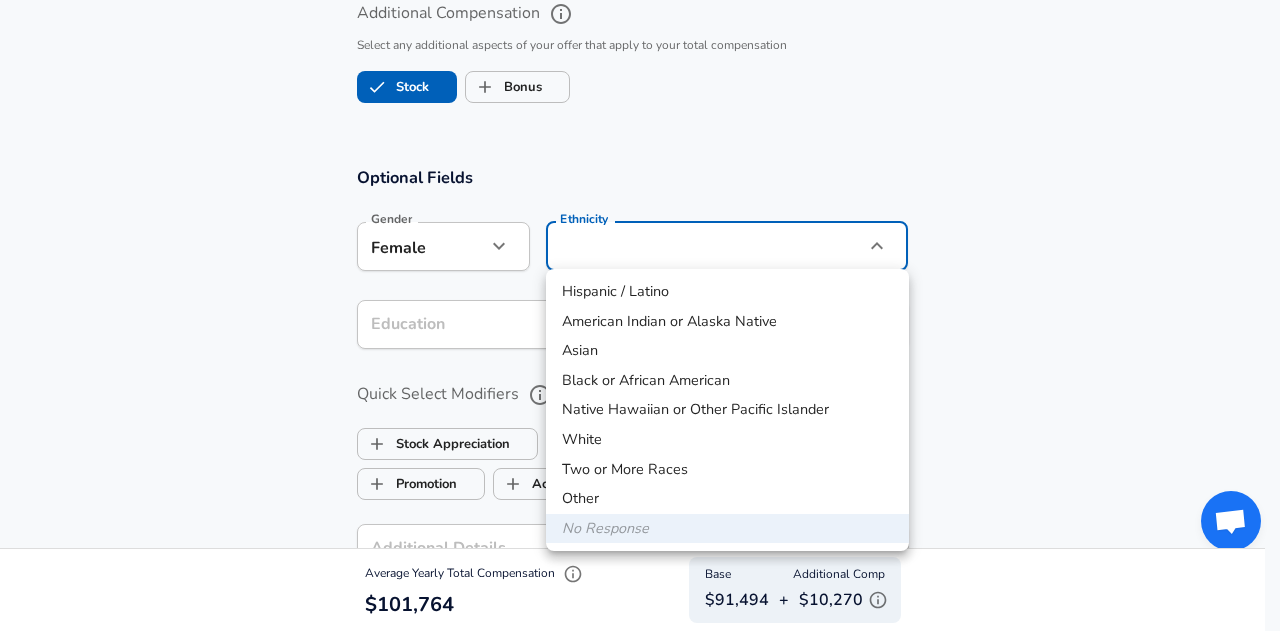 type 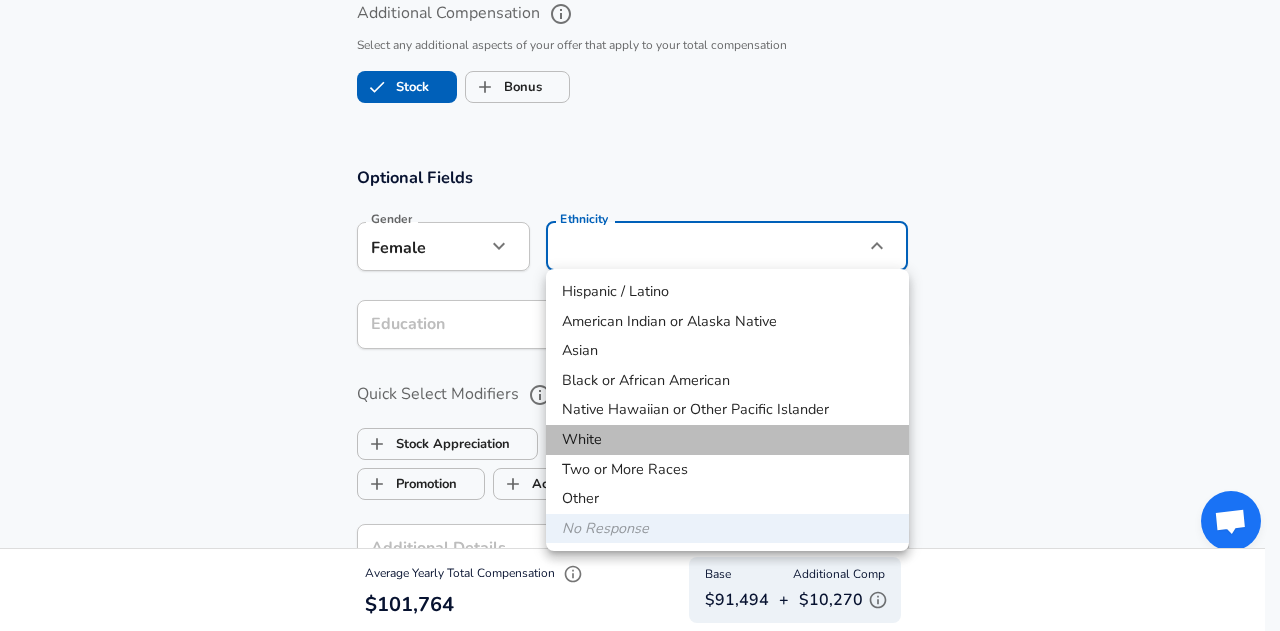 click on "White" at bounding box center (727, 440) 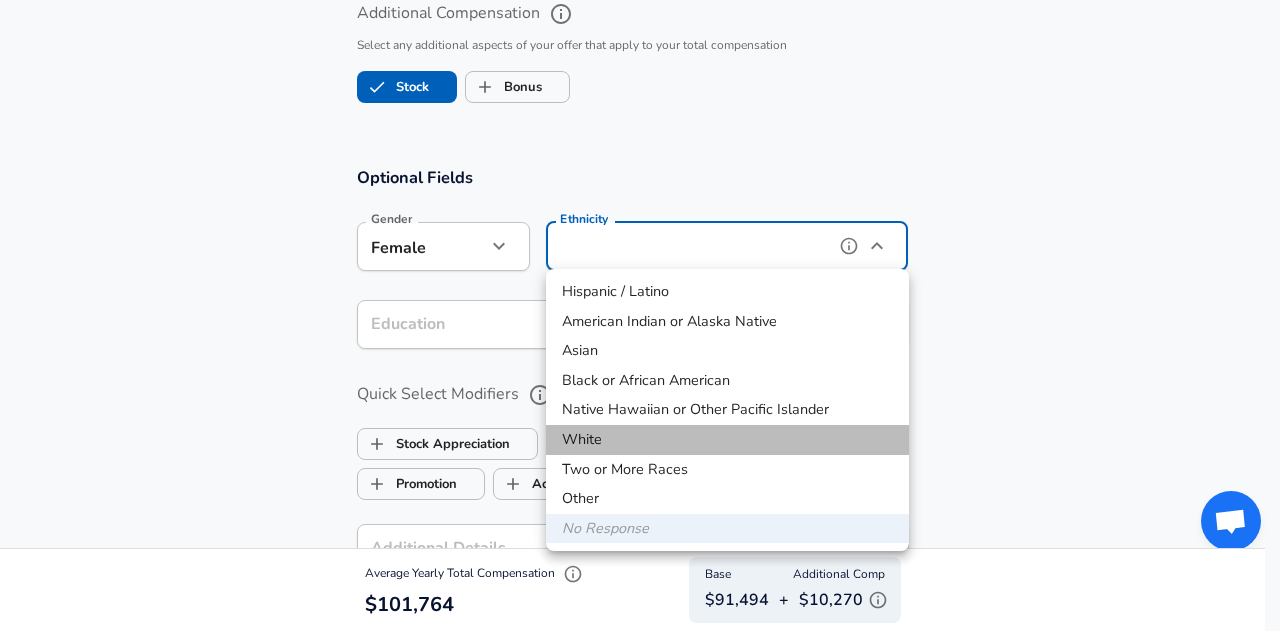 type on "White" 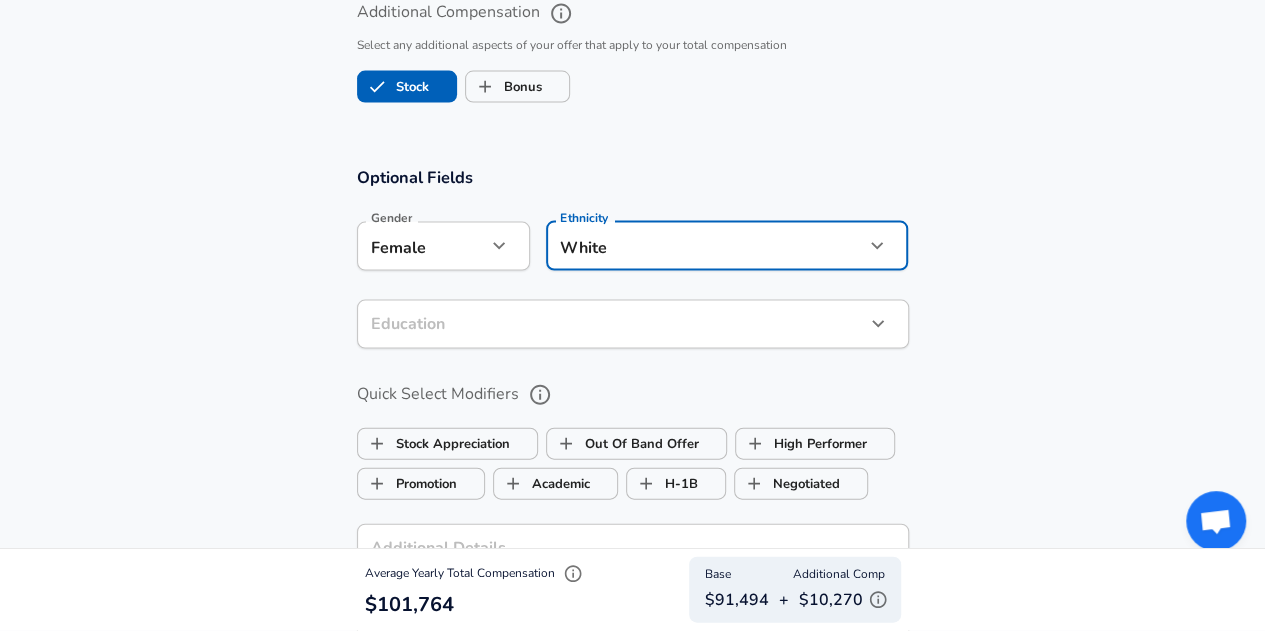 click on "Restart Add Your Salary Back Step 1 of 2 Thank You! File Successfully Submitted! Reset Enhance Privacy and Anonymity Yes Automatically hides specific fields until there are enough submissions to safely display the full details. More Details Based on your submission and the data points that we have already collected, we will automatically hide and anonymize specific fields if there aren't enough data points to remain sufficiently anonymous. Step 2 of 2 Company & Title Information Enter the company you received your offer from Company [COMPANY] Company Select the title that closest resembles your official title. This should be similar to the title that was present on your offer letter. Title Senior InfoSec Business Planning and Operations Analyst Title Select a job family that best fits your role. If you can't find one, select 'Other' to enter a custom job family Job Family Business Operations Job Family Specialization Information Security Specialization Level P3 - Career Level New Offer Employee Yes" at bounding box center (632, -1685) 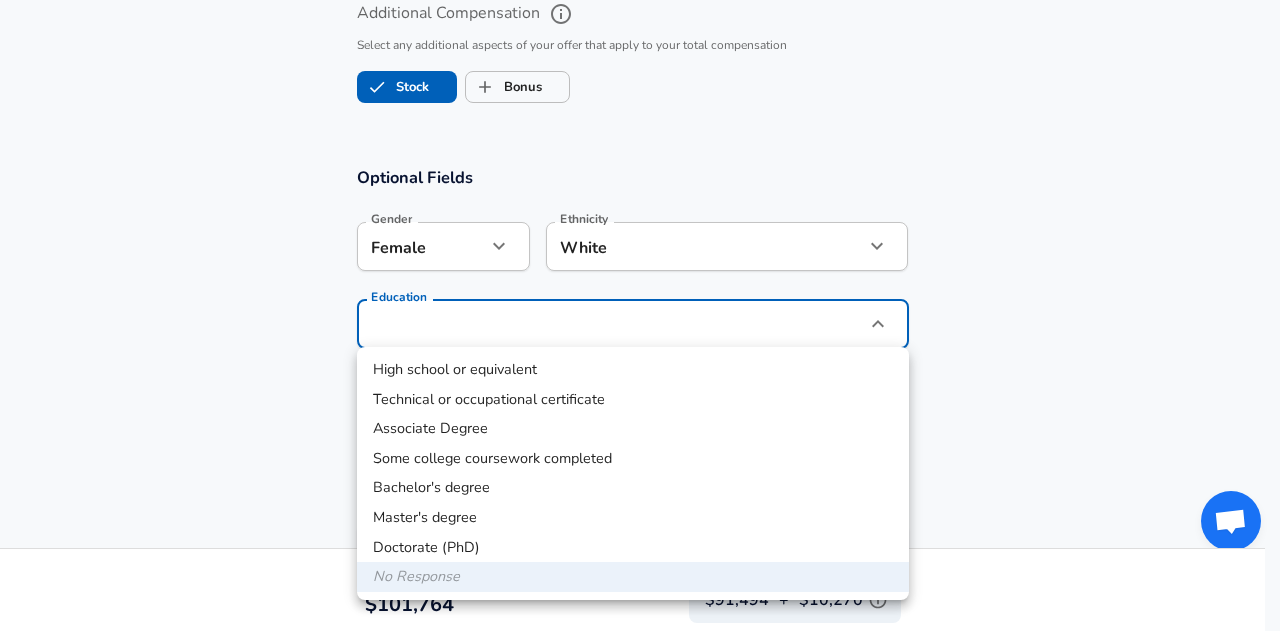 click on "Master's degree" at bounding box center [633, 518] 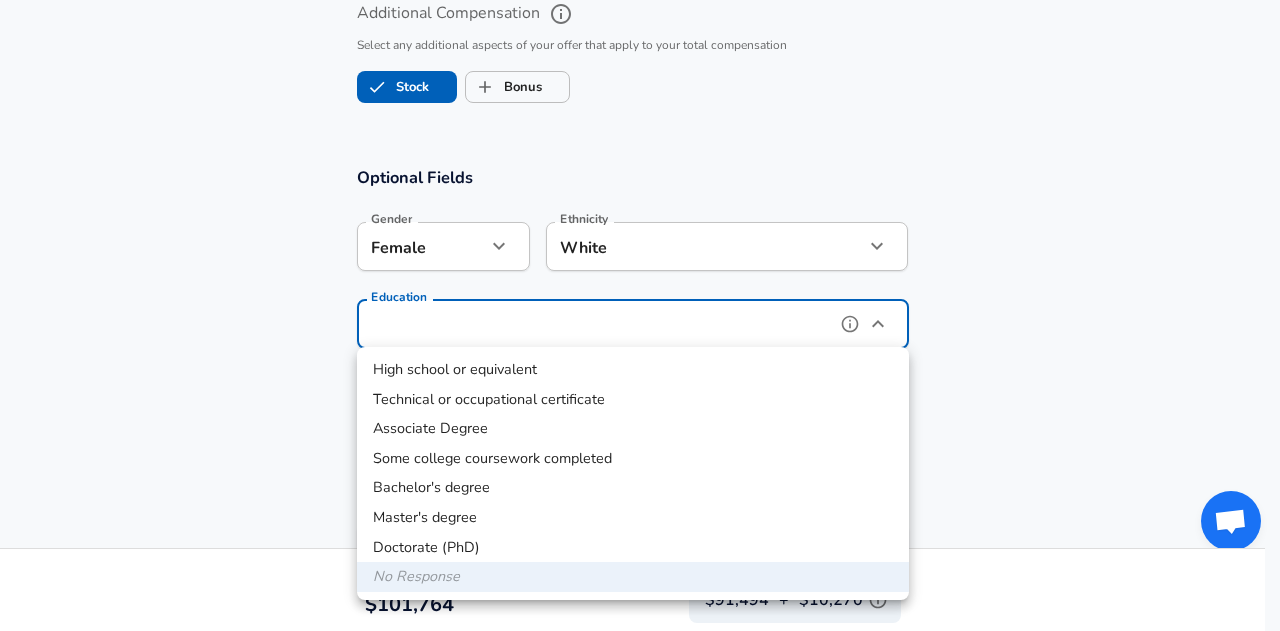 type on "Masters degree" 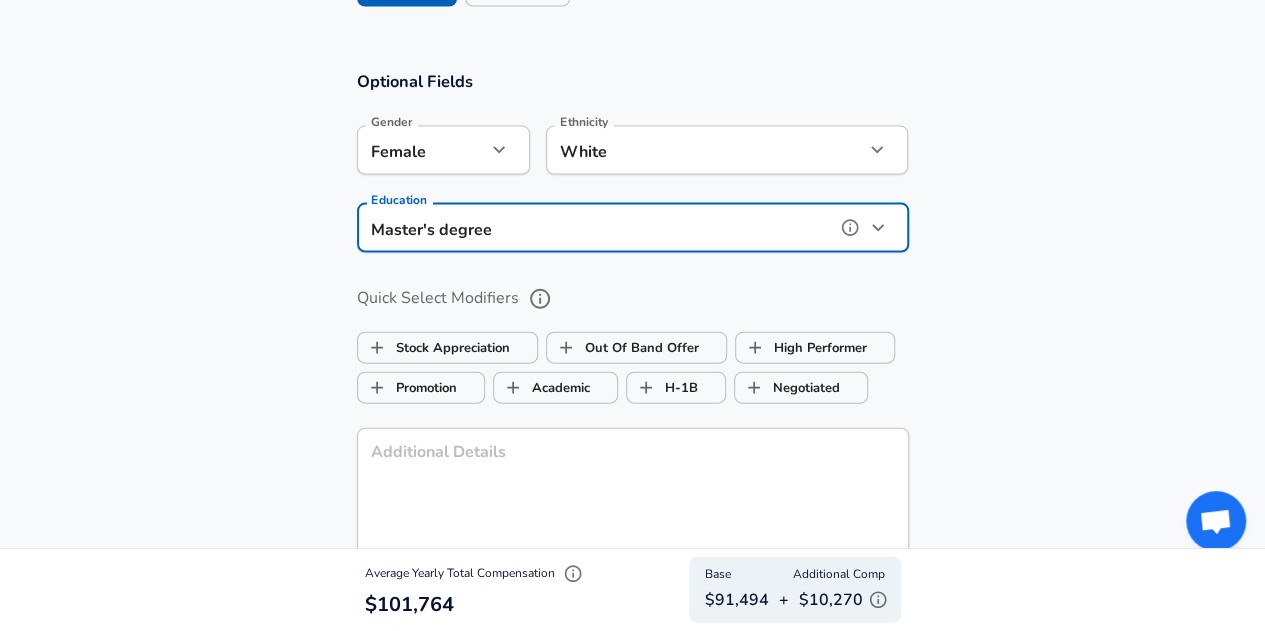 scroll, scrollTop: 2100, scrollLeft: 0, axis: vertical 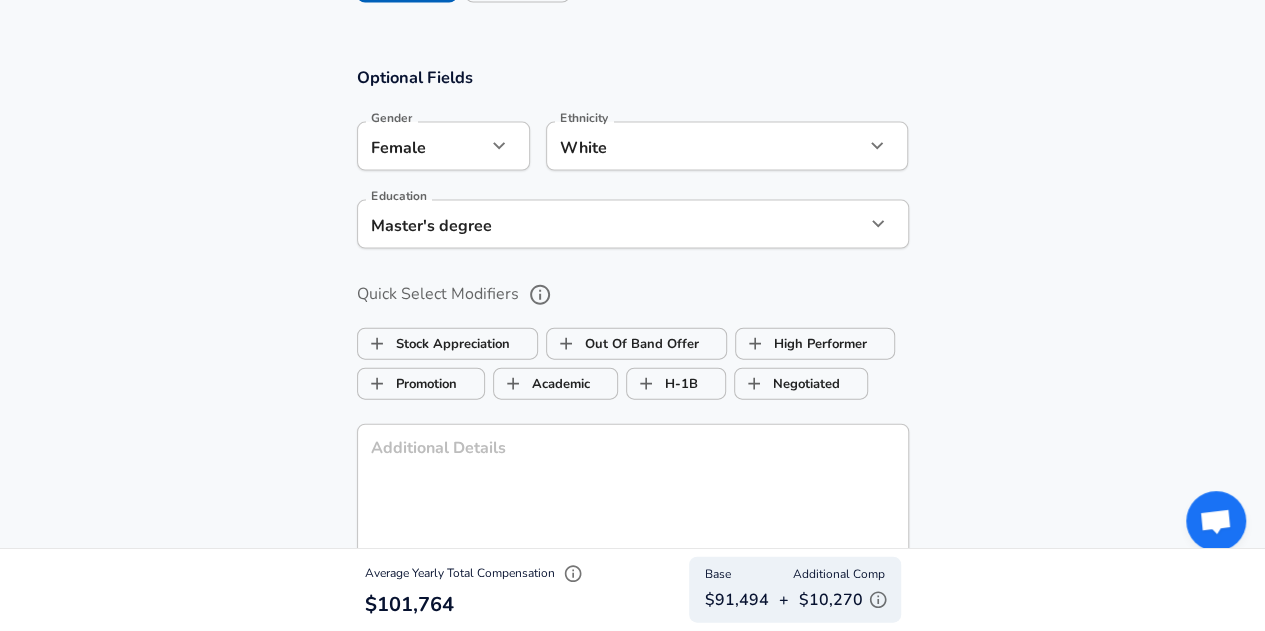 click on "Optional Fields Gender Female female Gender Ethnicity White White Ethnicity Education Master's degree Masters degree Education Quick Select Modifiers Stock Appreciation Out Of Band Offer High Performer Promotion Academic H-1B Negotiated Additional Details x Additional Details 0 /500 characters Email Address [EMAIL] Email Address Providing an email allows for editing or removal of your submission. We may also reach out if we have any questions. Your email will not be published." at bounding box center (632, 332) 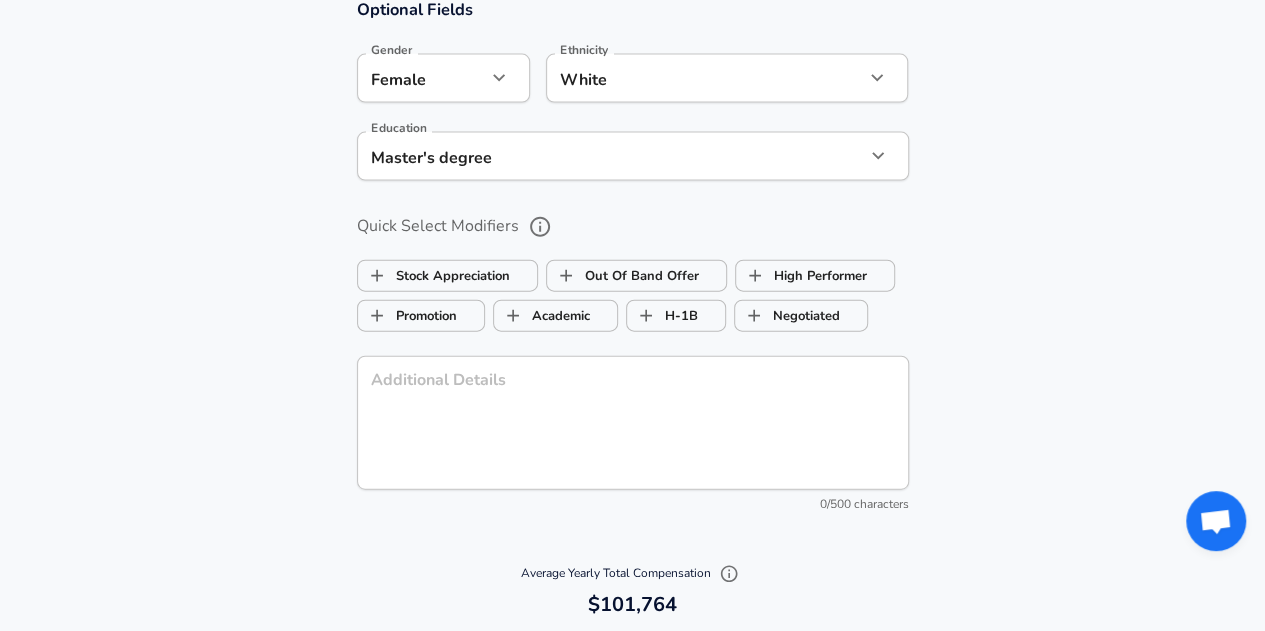 scroll, scrollTop: 2200, scrollLeft: 0, axis: vertical 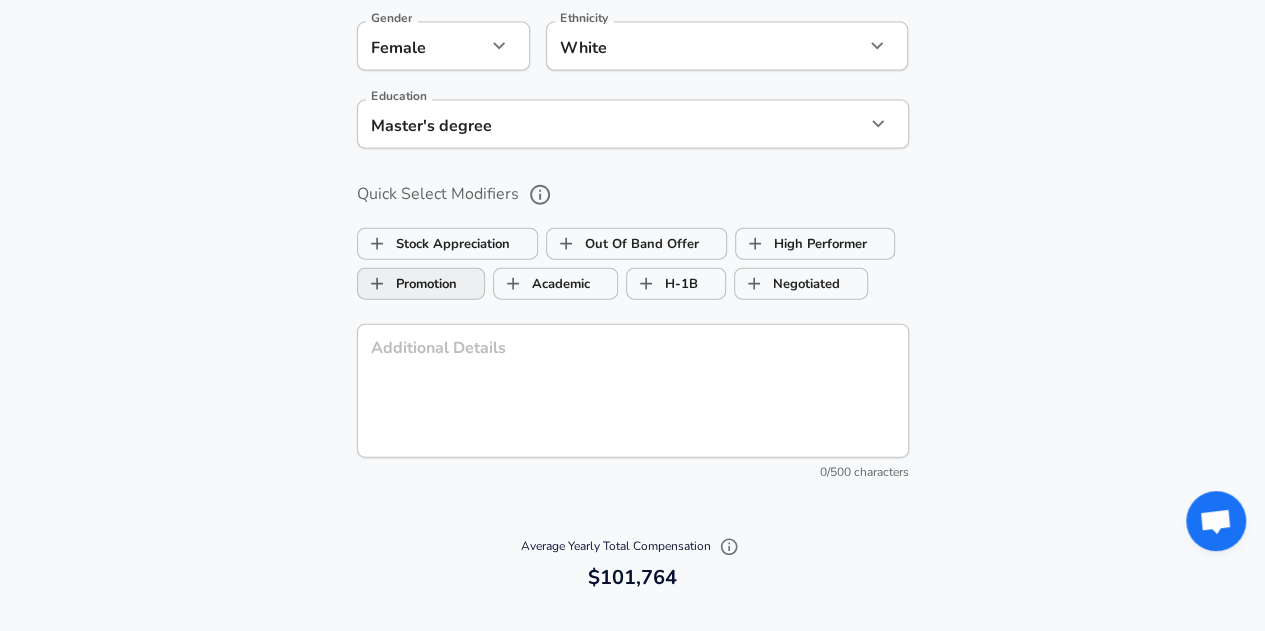 click on "Promotion" at bounding box center (407, 284) 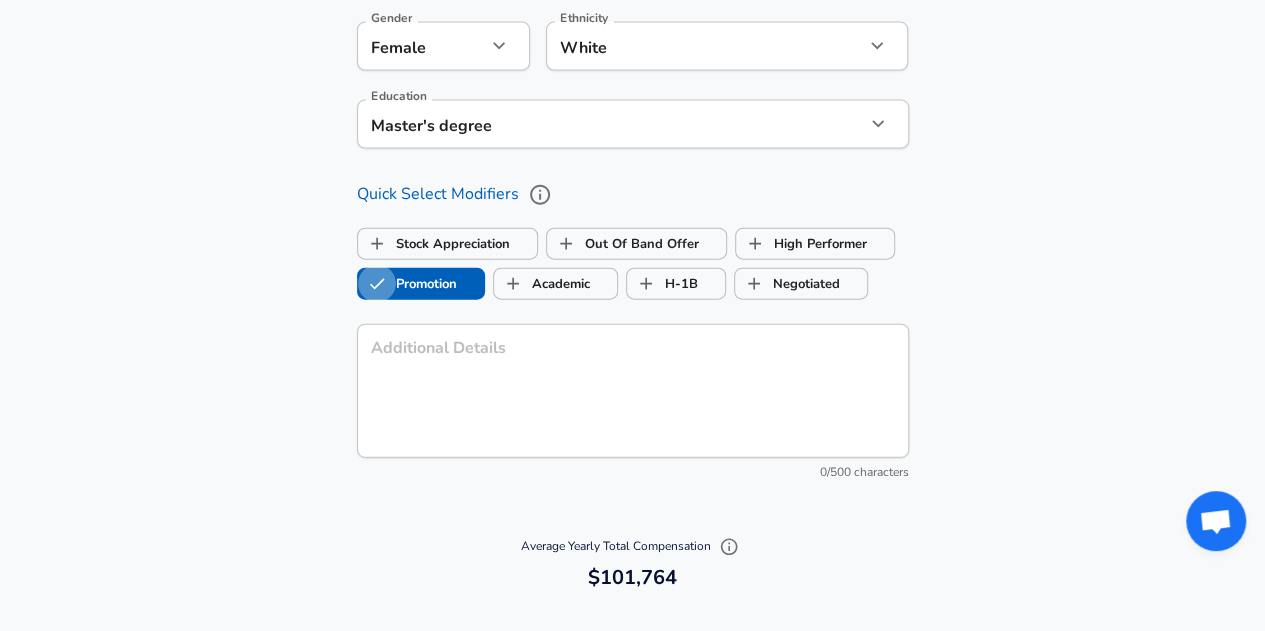 click on "Promotion" at bounding box center (377, 284) 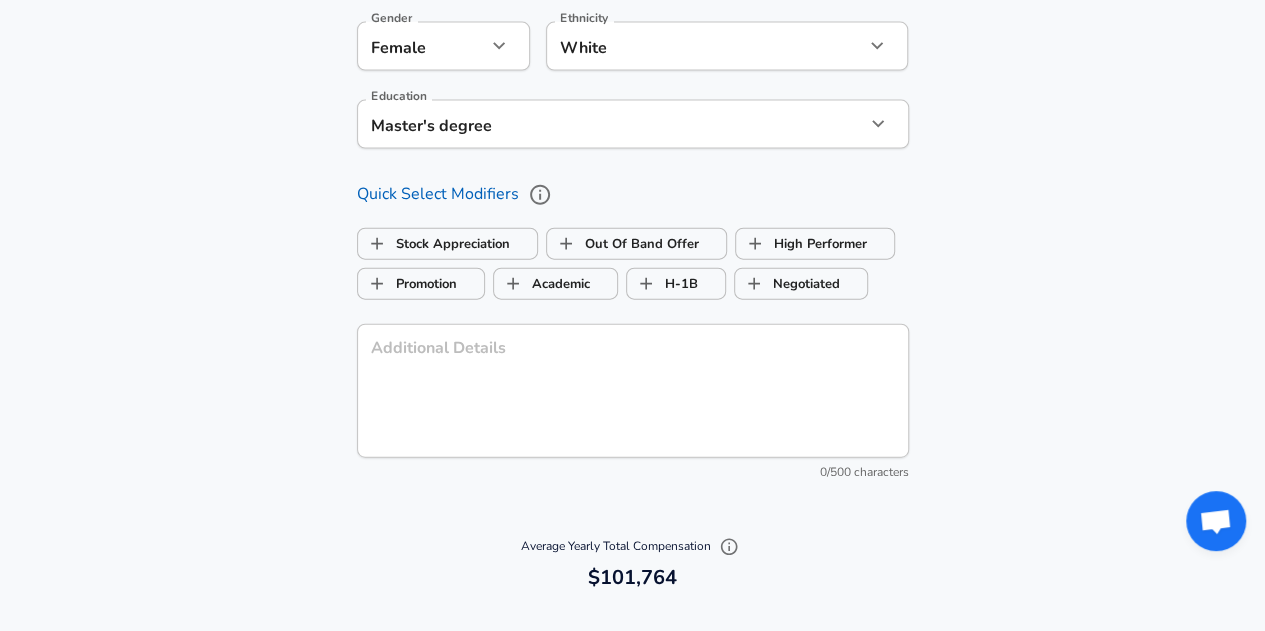 click 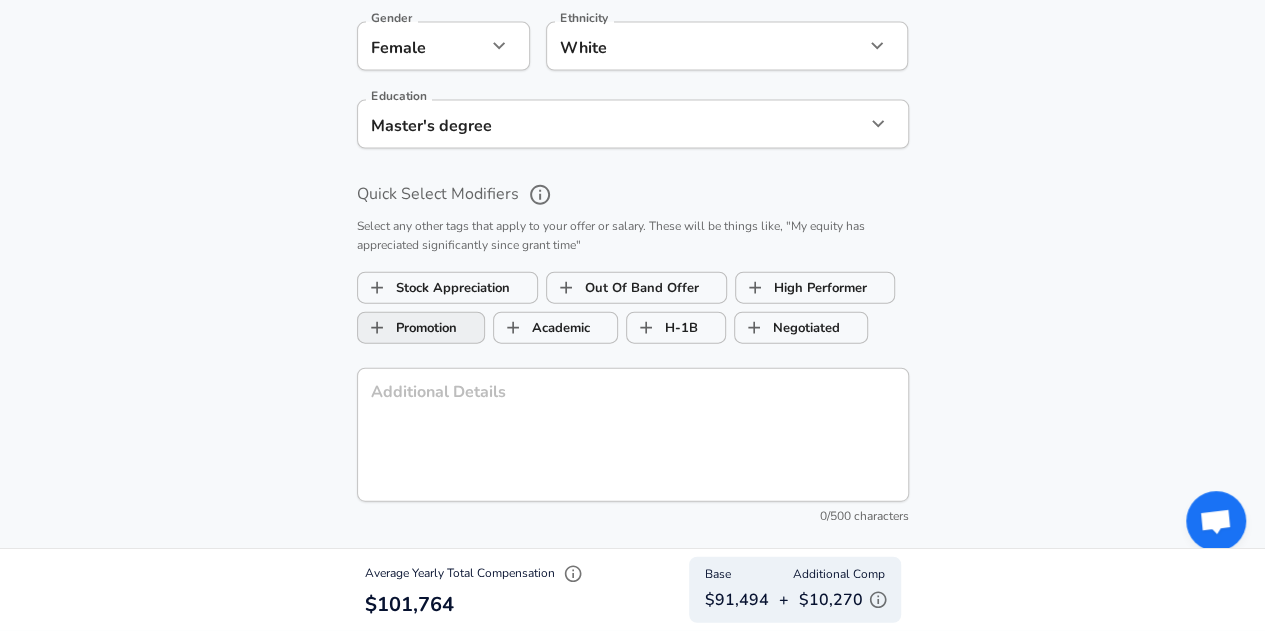click on "Promotion" at bounding box center (421, 328) 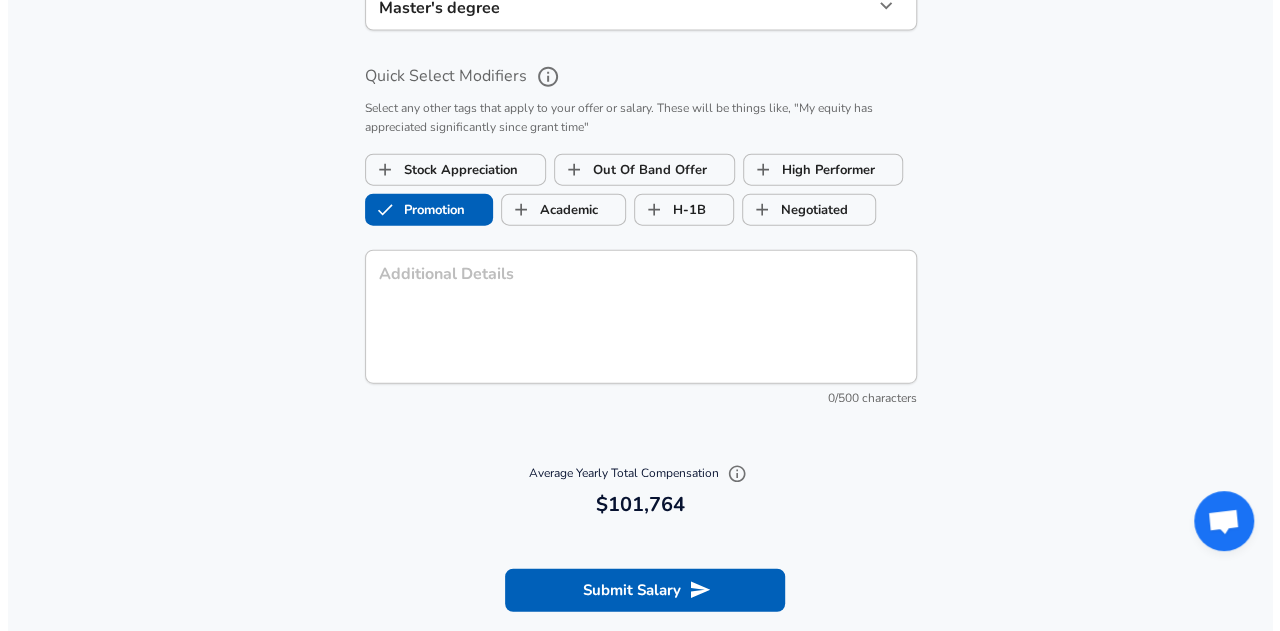 scroll, scrollTop: 2400, scrollLeft: 0, axis: vertical 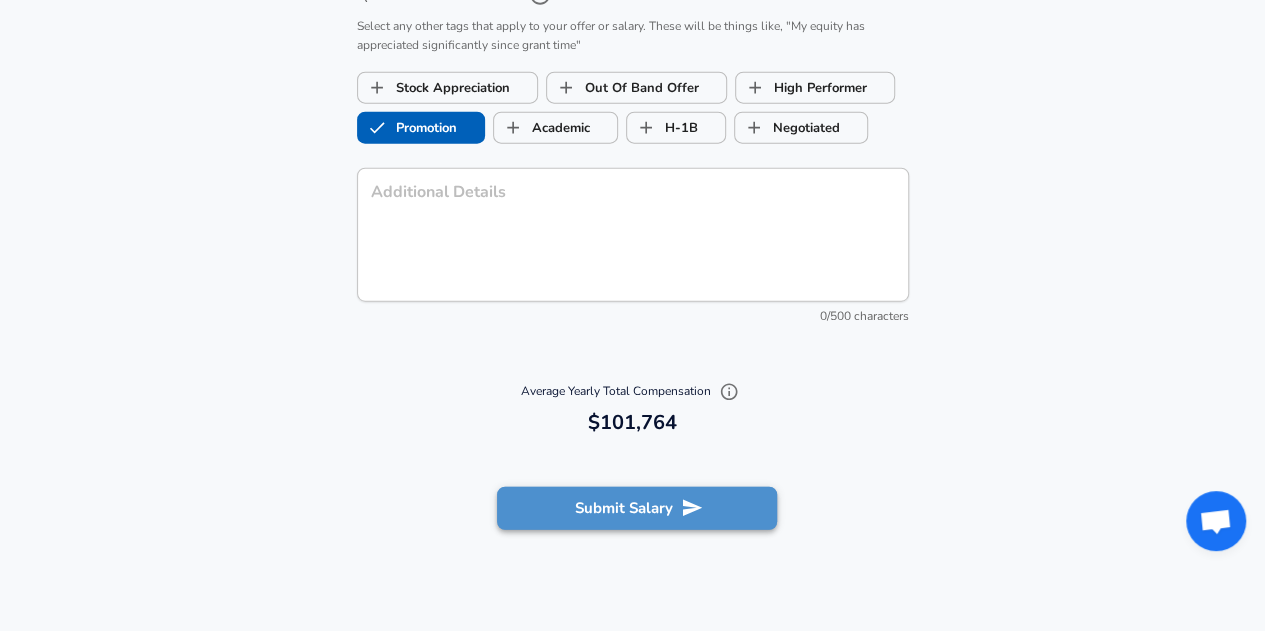 click on "Submit Salary" at bounding box center [637, 508] 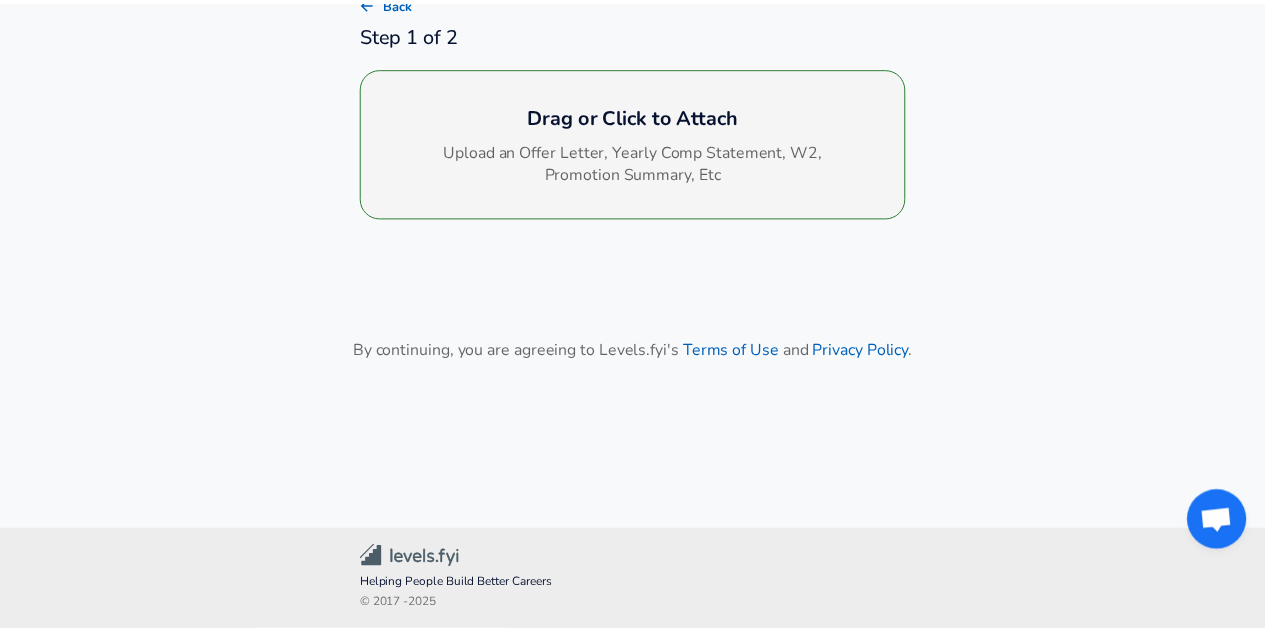 scroll, scrollTop: 173, scrollLeft: 0, axis: vertical 